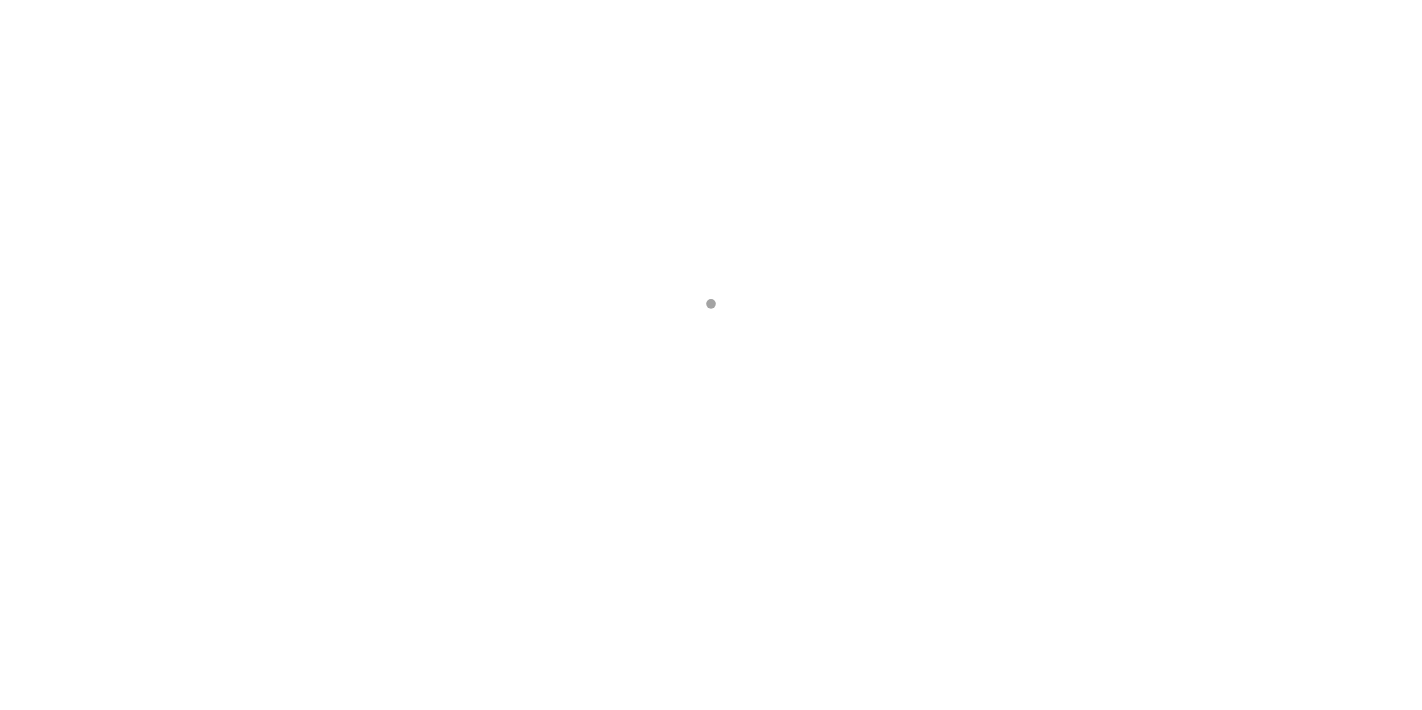scroll, scrollTop: 0, scrollLeft: 0, axis: both 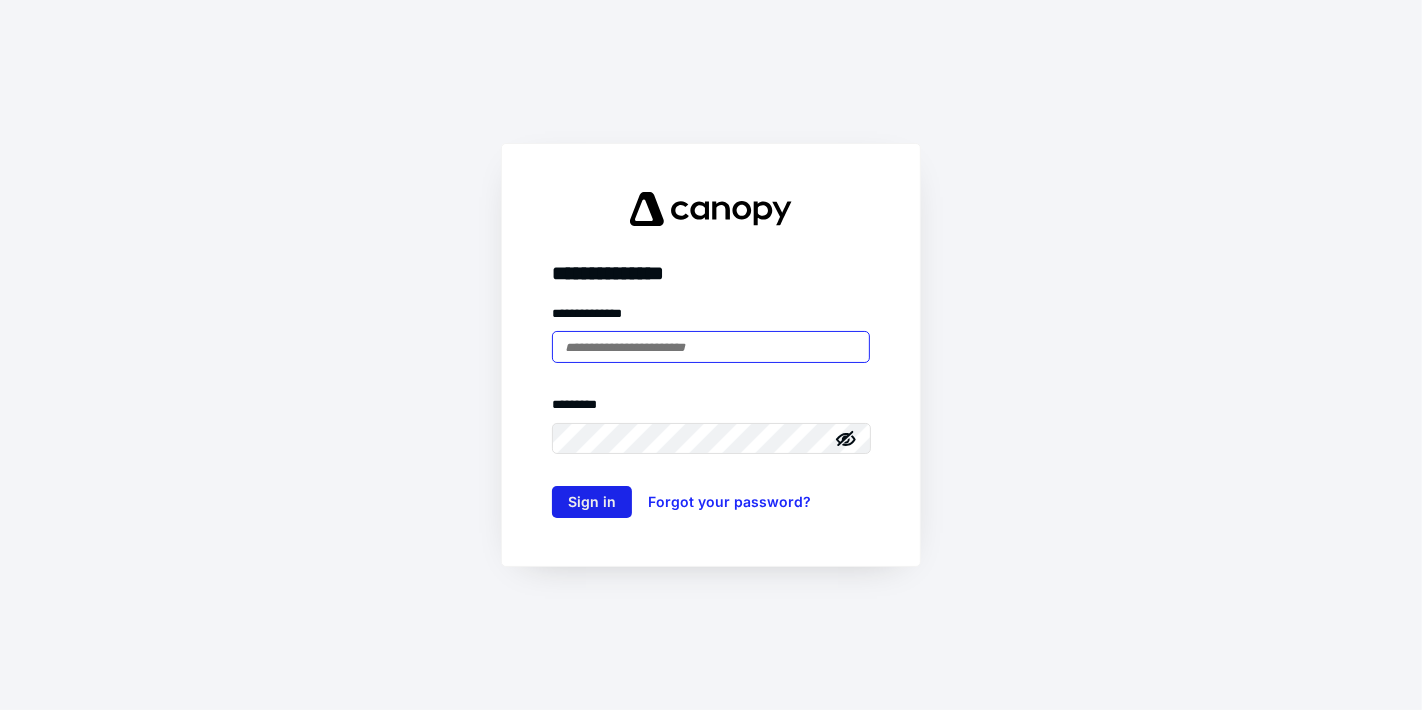 type on "**********" 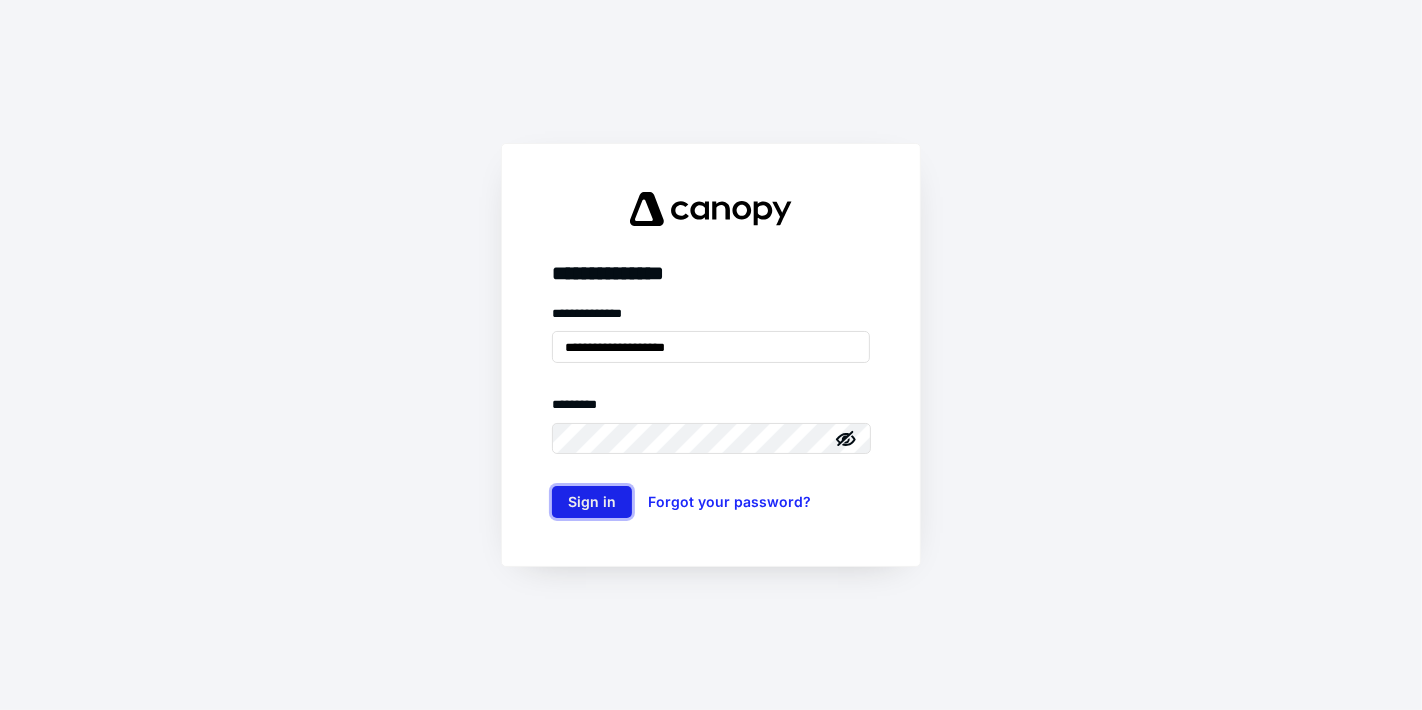 click on "Sign in" at bounding box center [592, 502] 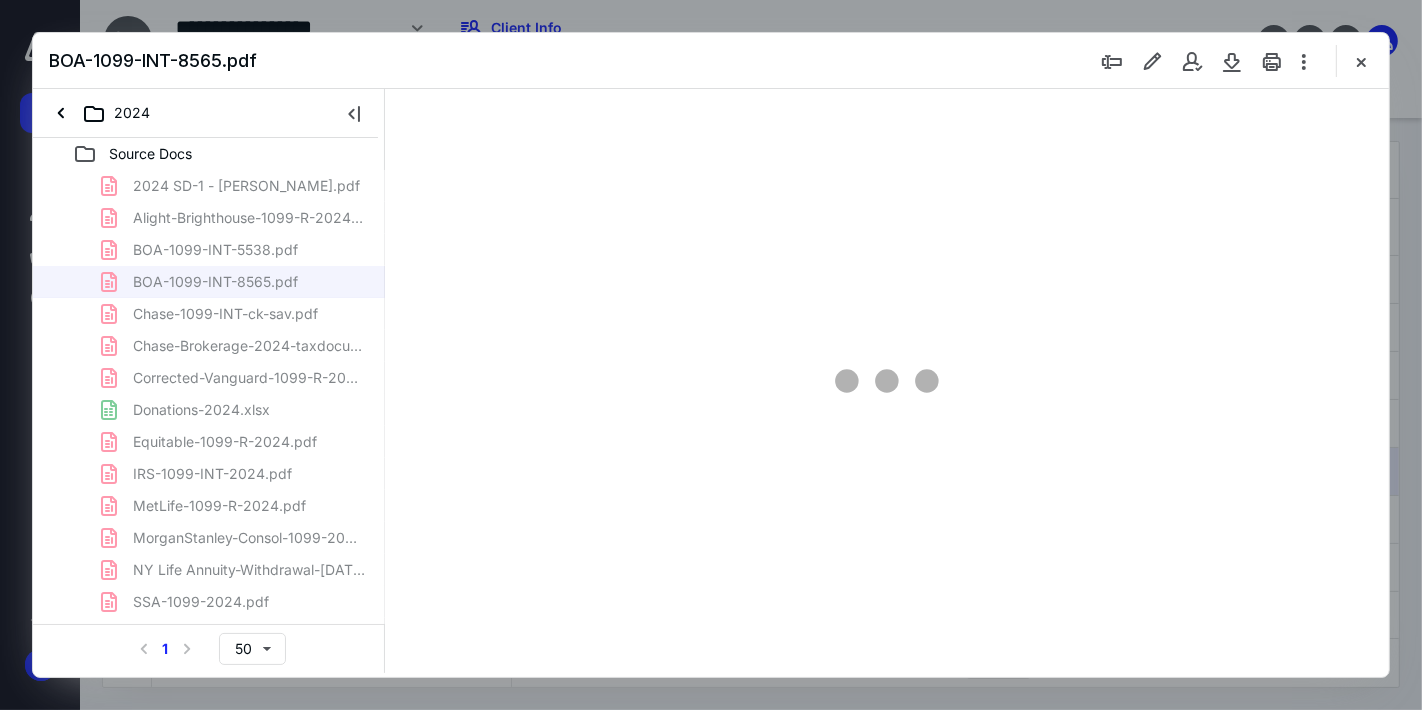 scroll, scrollTop: 0, scrollLeft: 0, axis: both 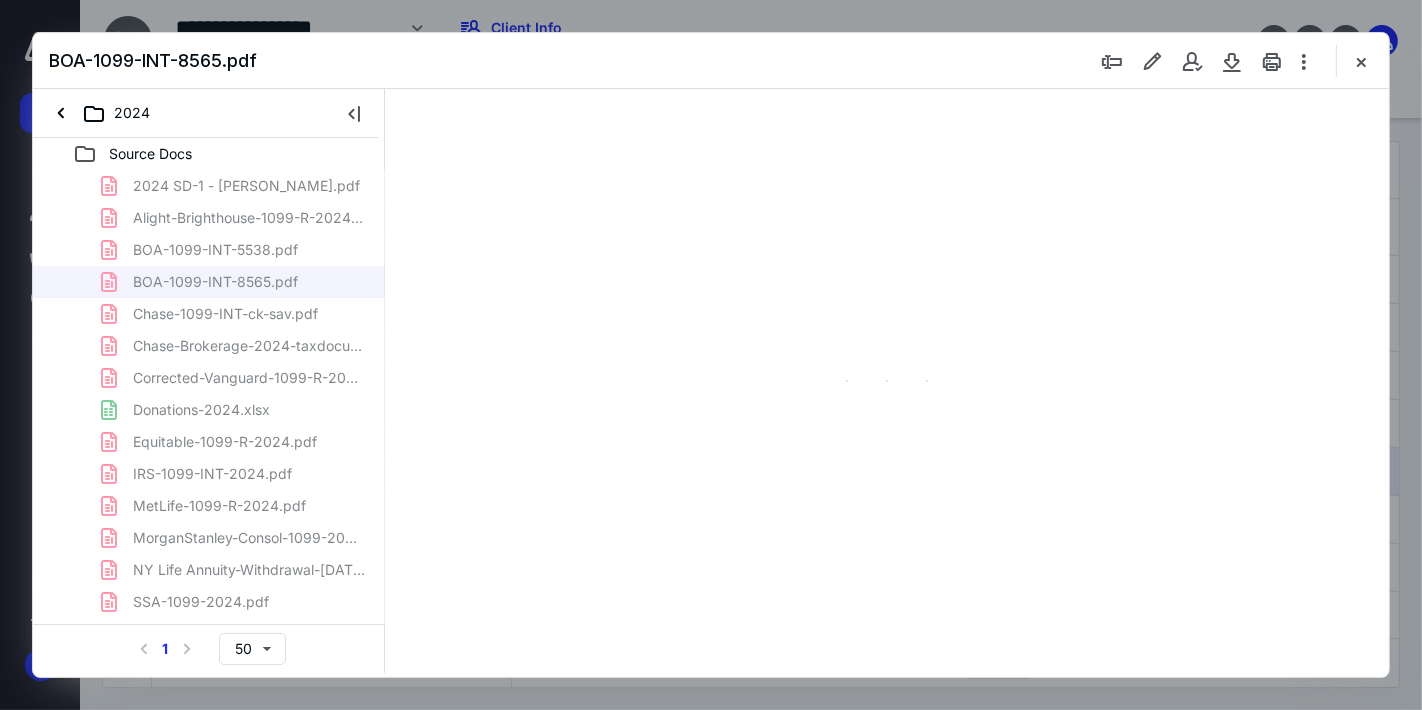 click at bounding box center [1361, 61] 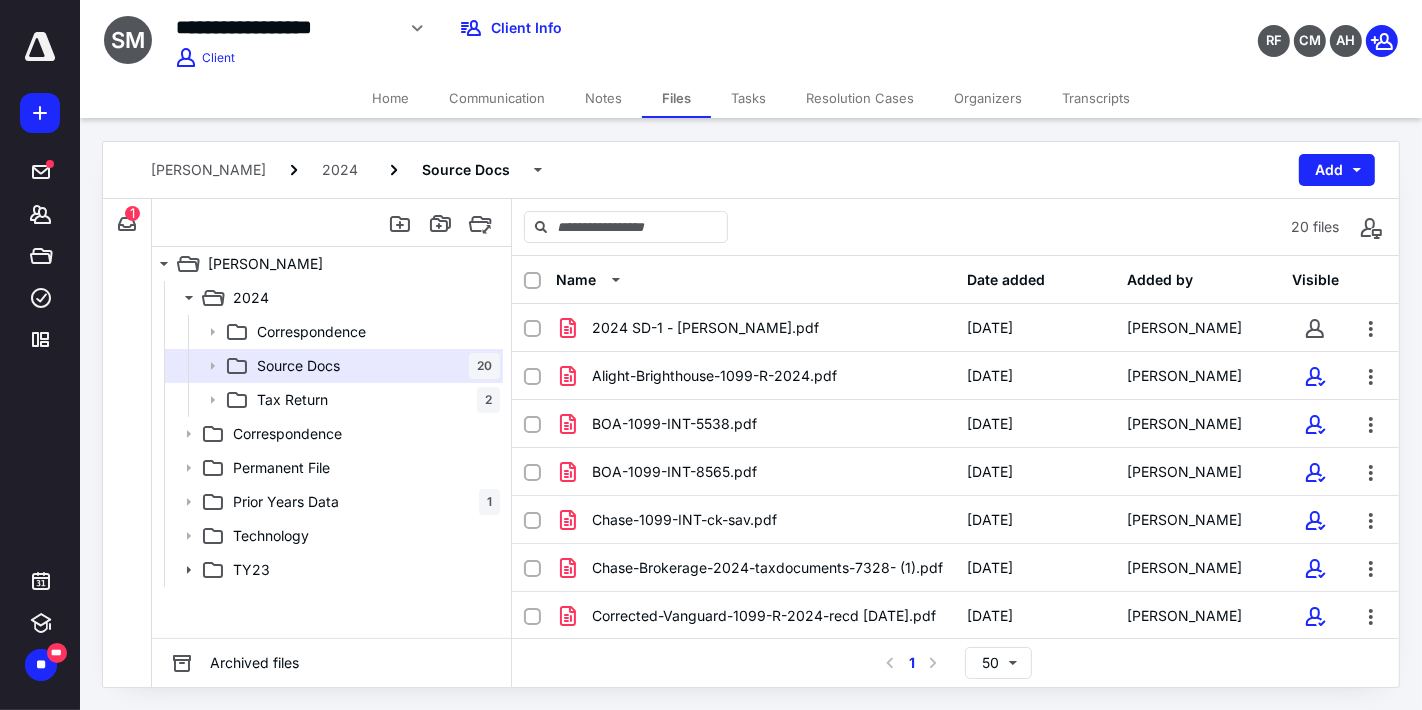checkbox on "false" 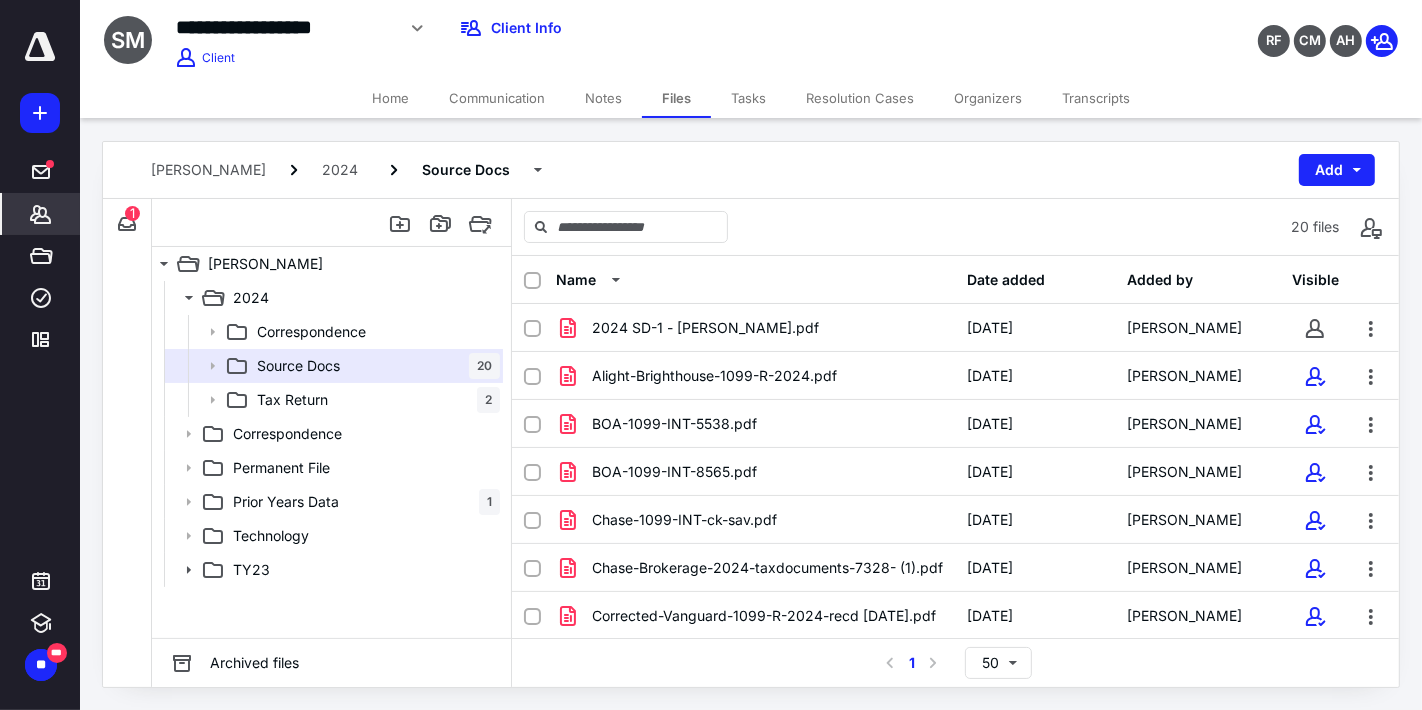 click 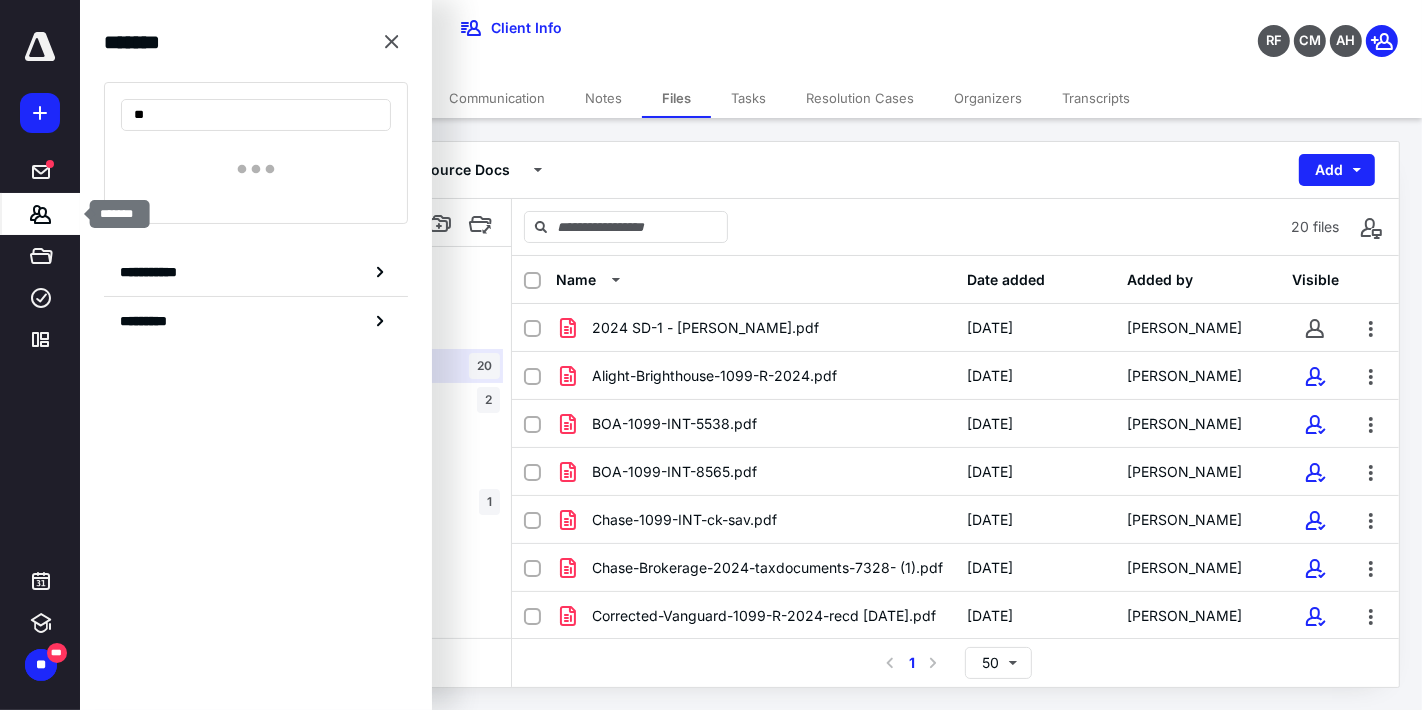 type on "*" 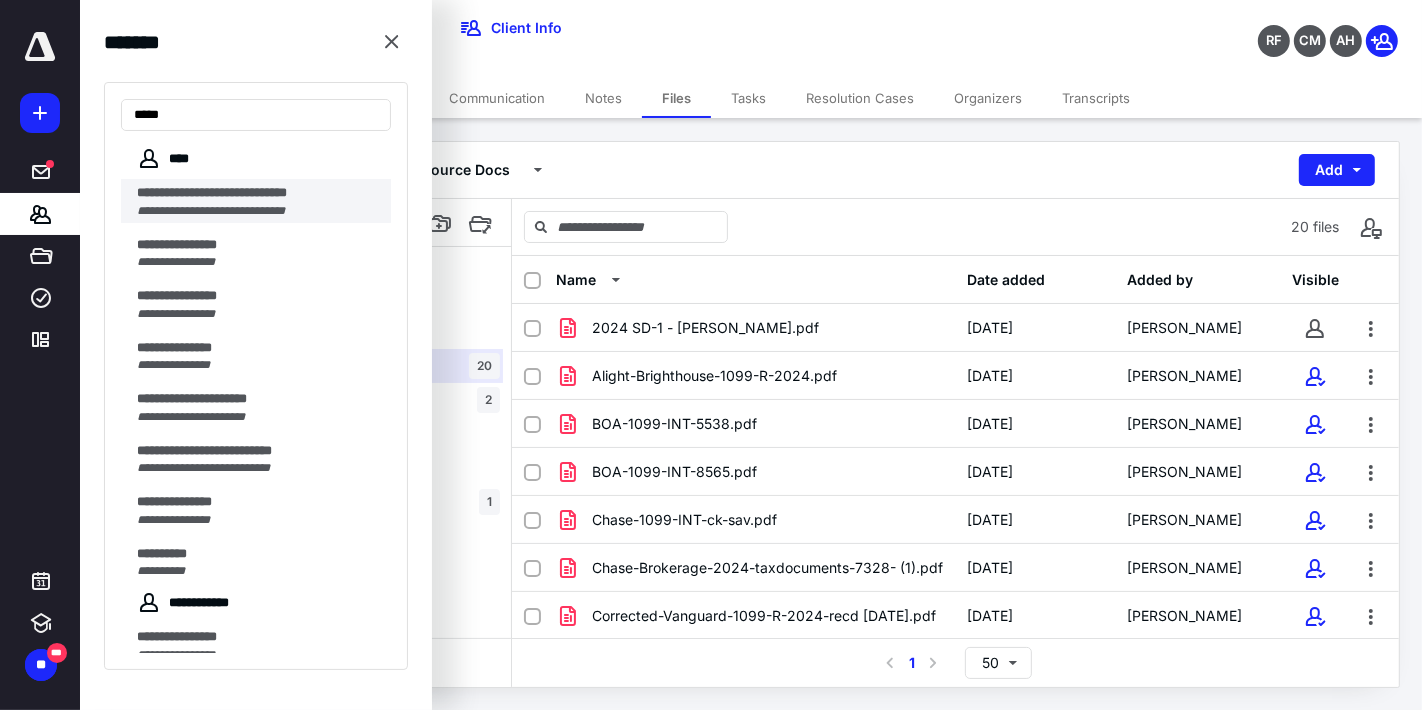 type on "****" 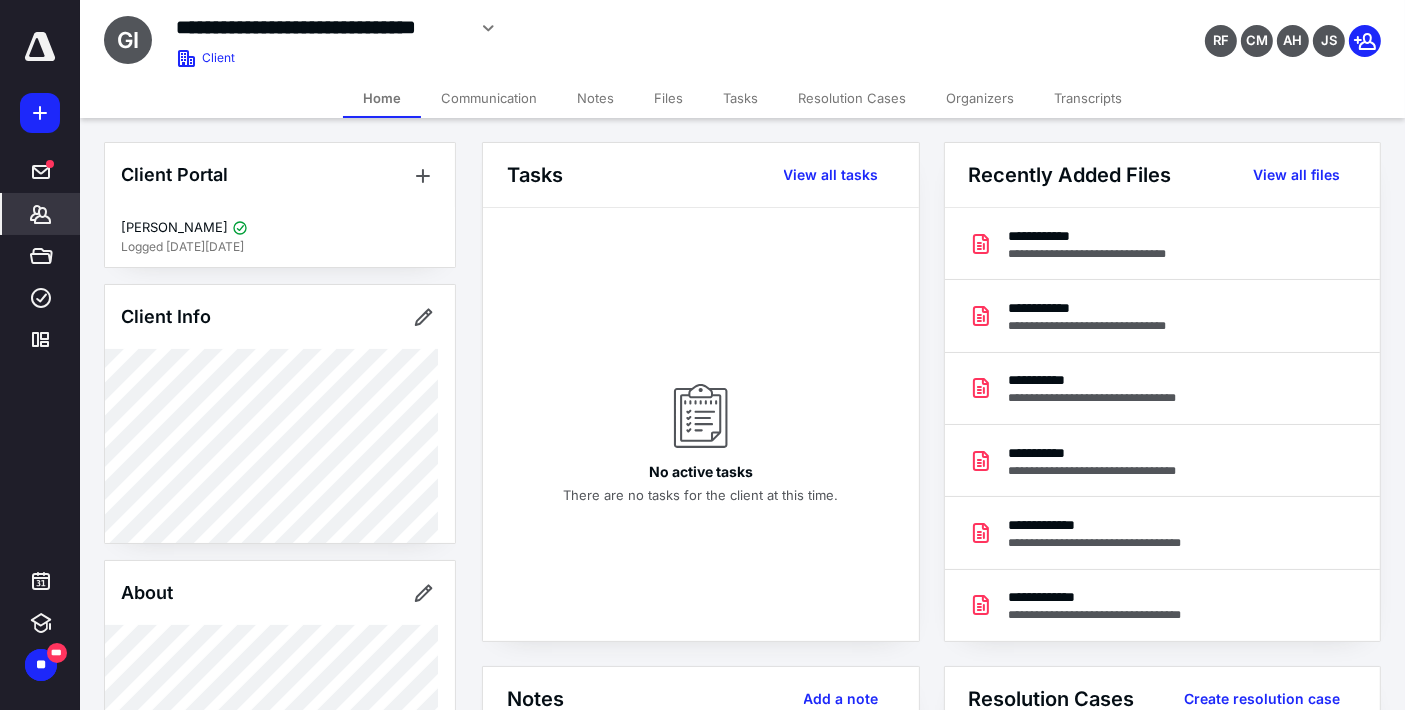 click on "Files" at bounding box center [668, 98] 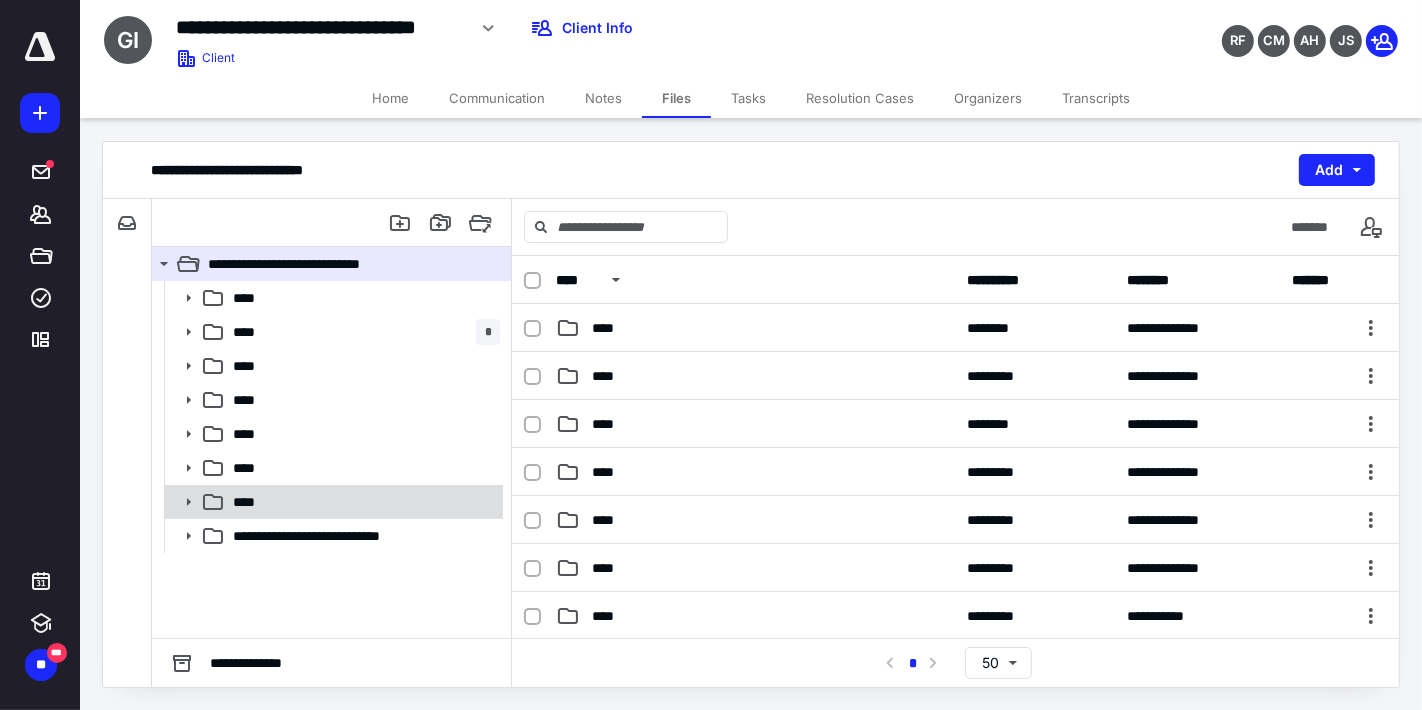click 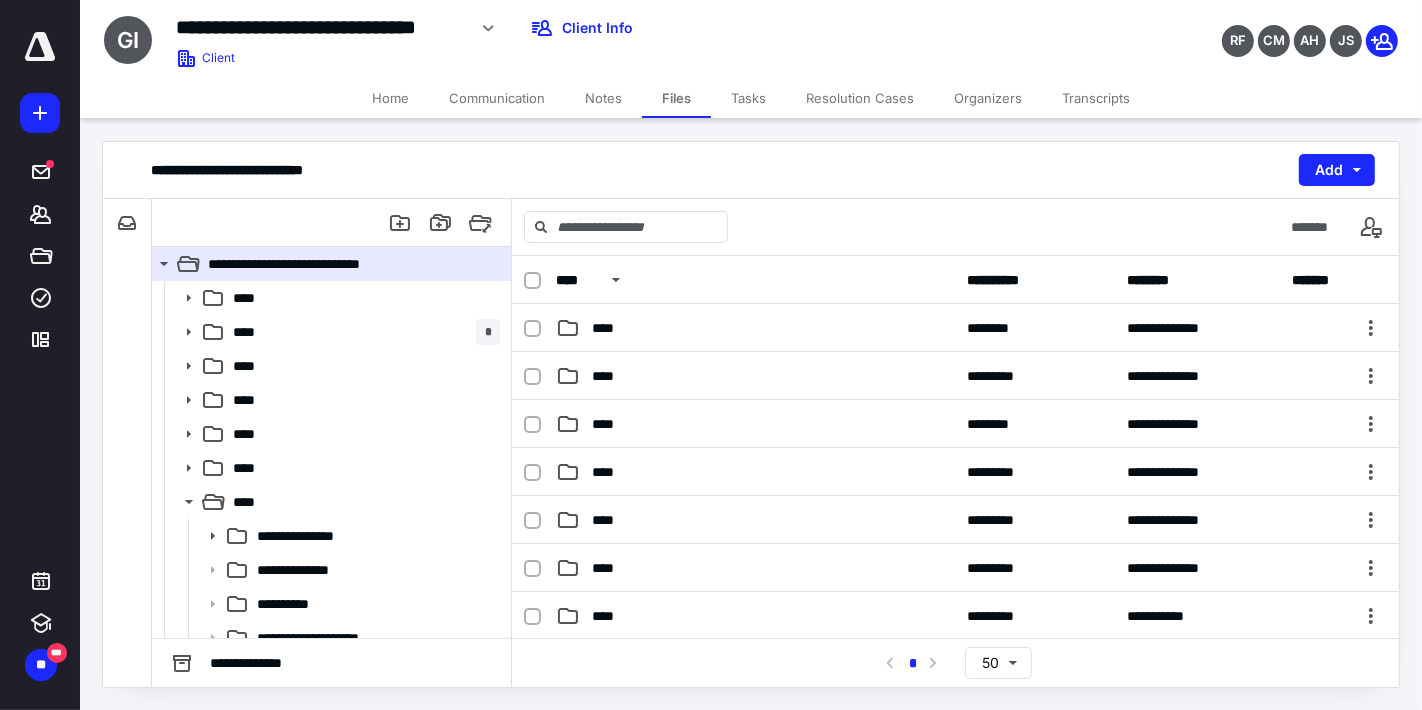 scroll, scrollTop: 185, scrollLeft: 0, axis: vertical 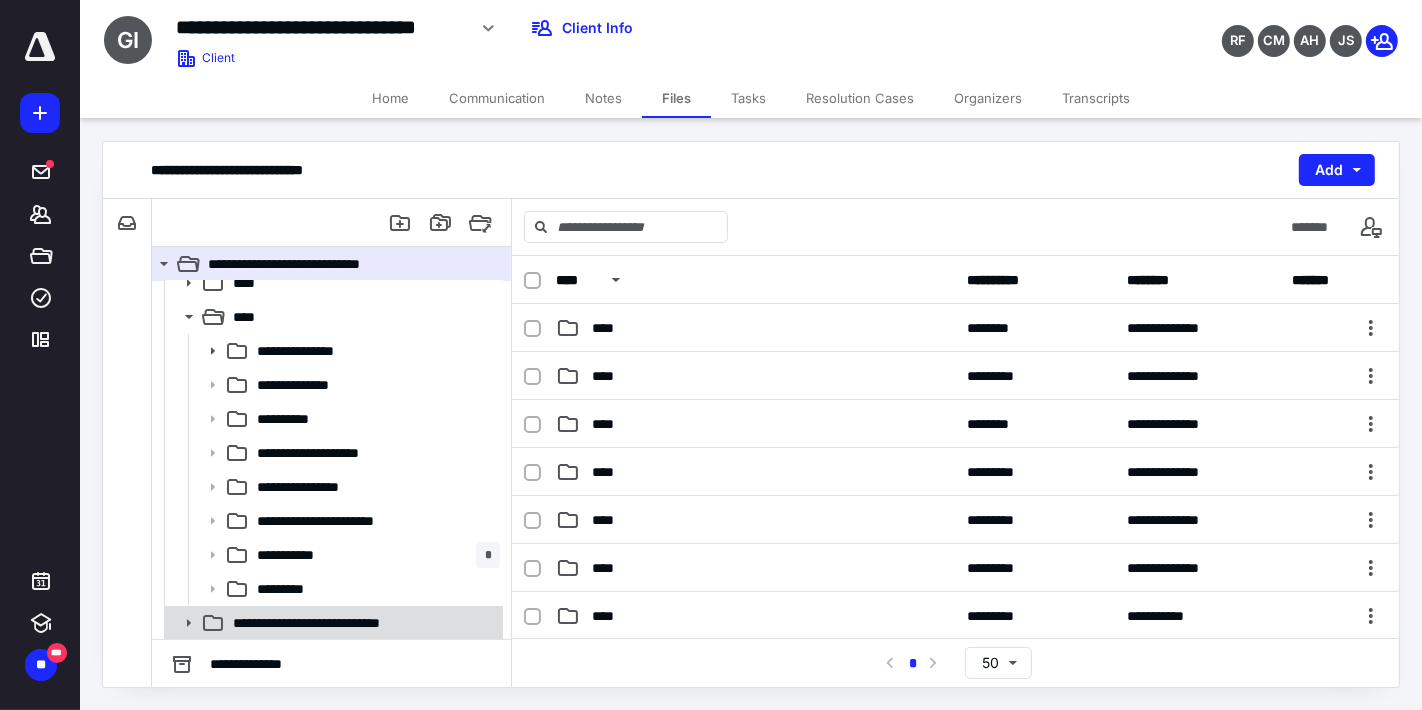 click 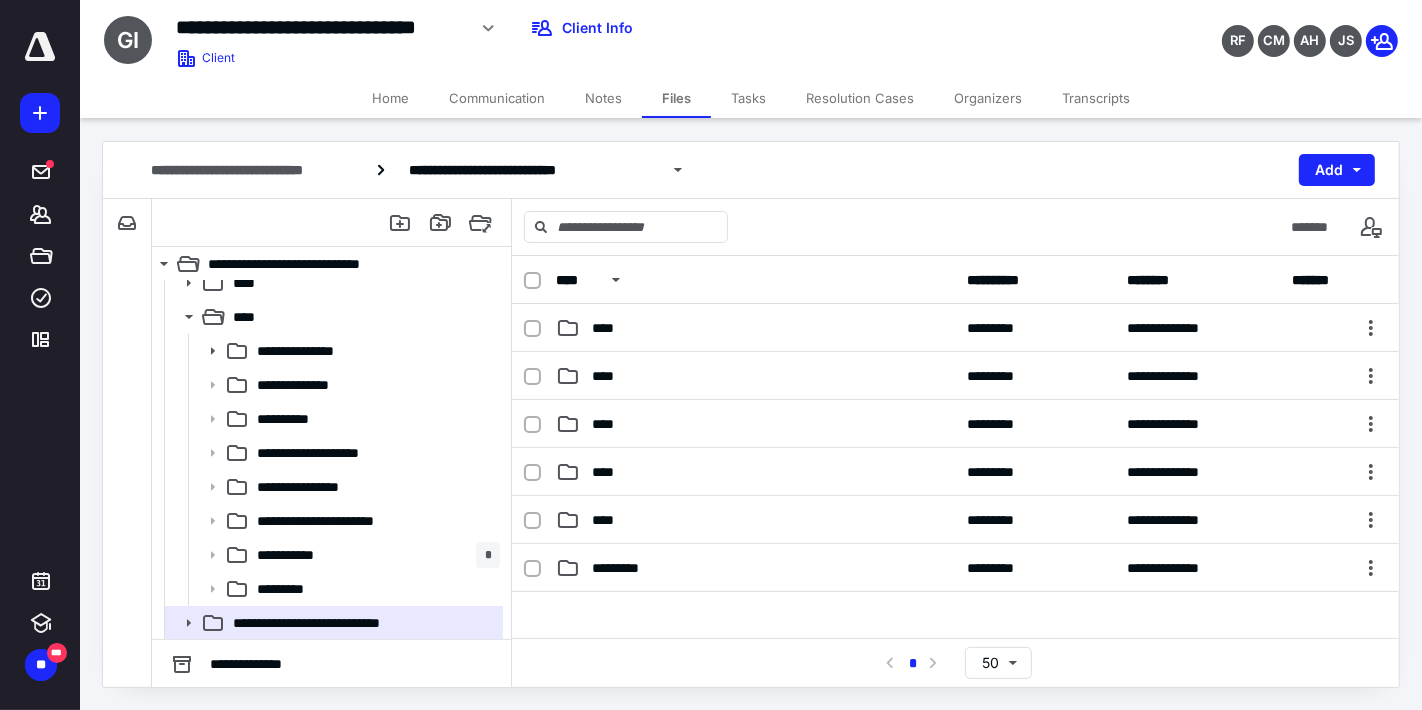 scroll, scrollTop: 251, scrollLeft: 0, axis: vertical 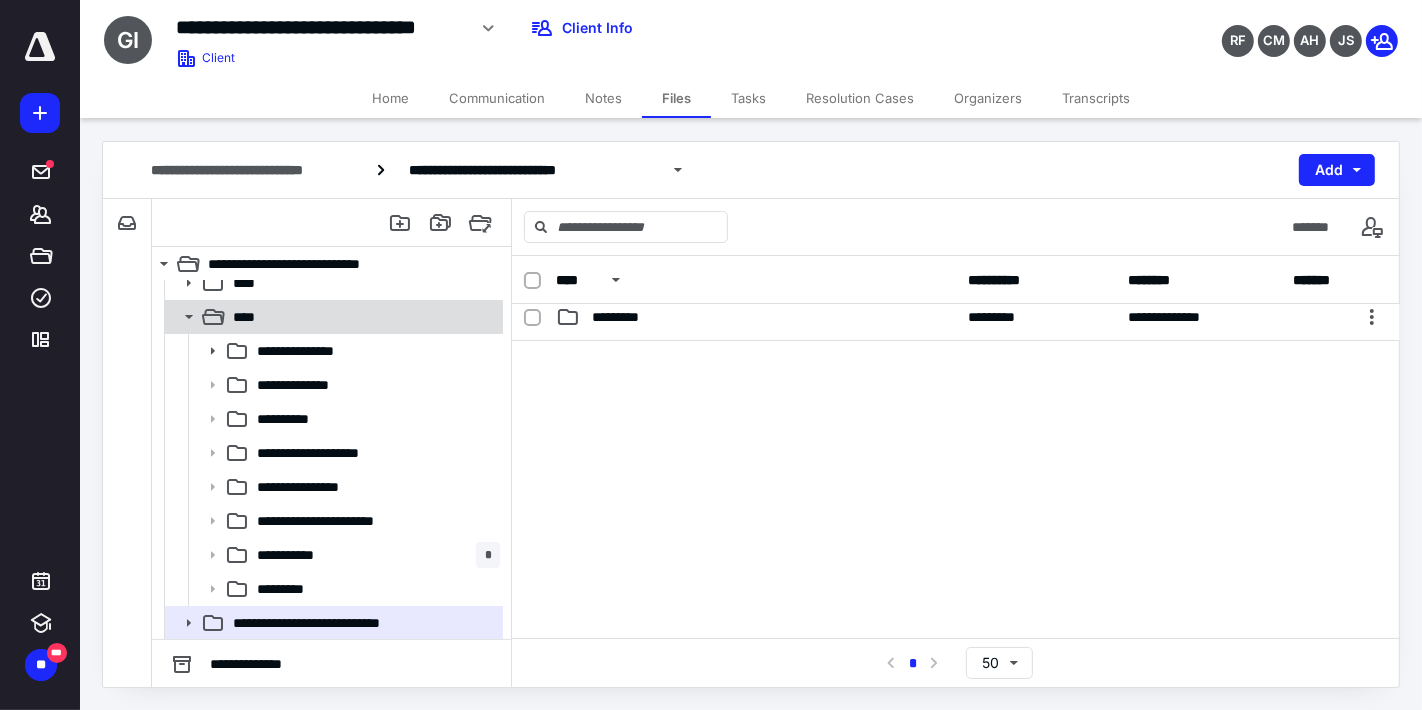 click on "****" at bounding box center (250, 317) 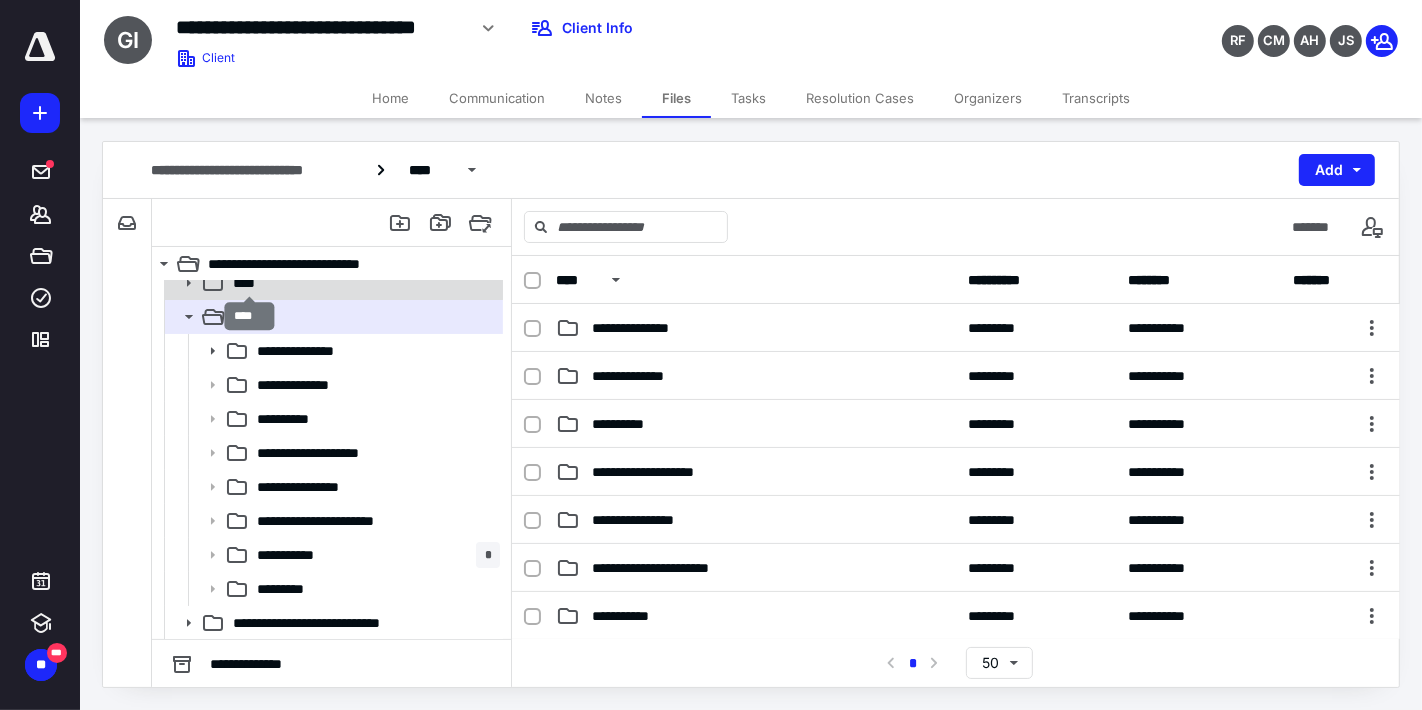 click on "****" at bounding box center (250, 283) 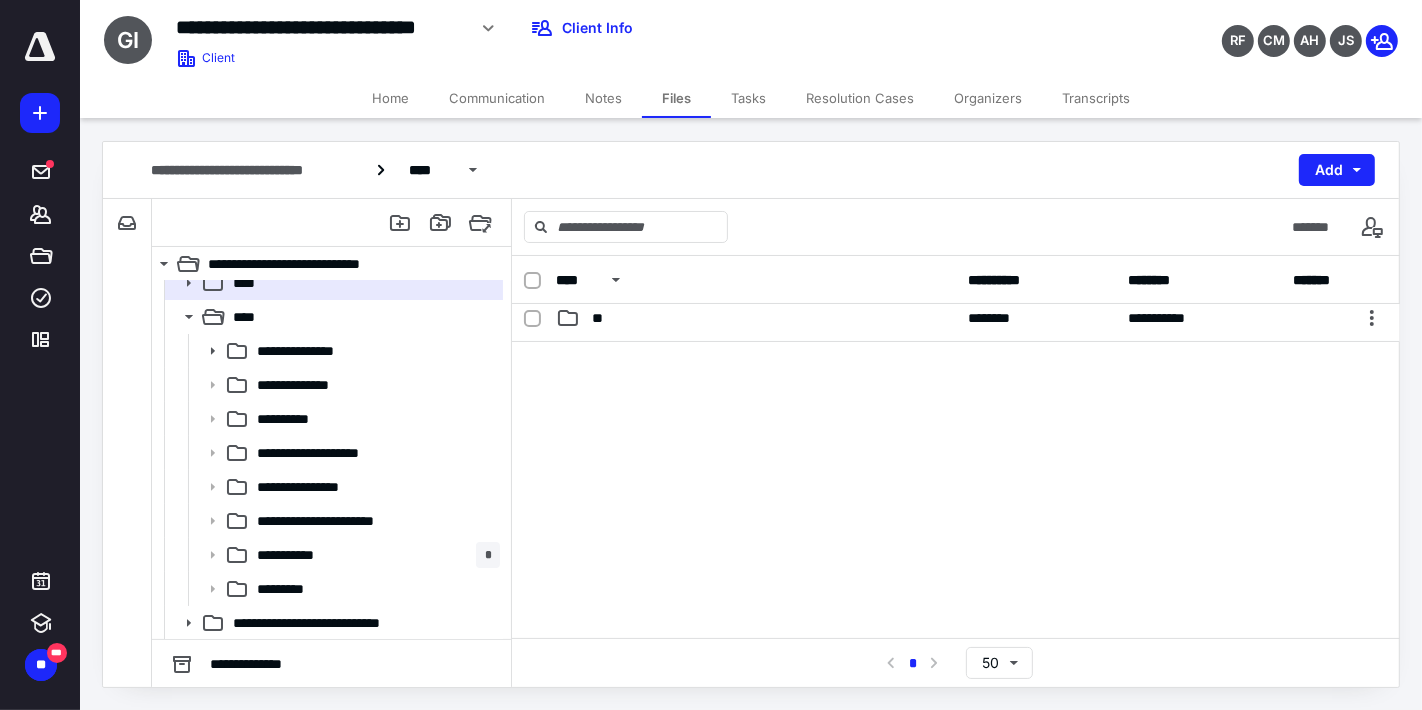 scroll, scrollTop: 0, scrollLeft: 0, axis: both 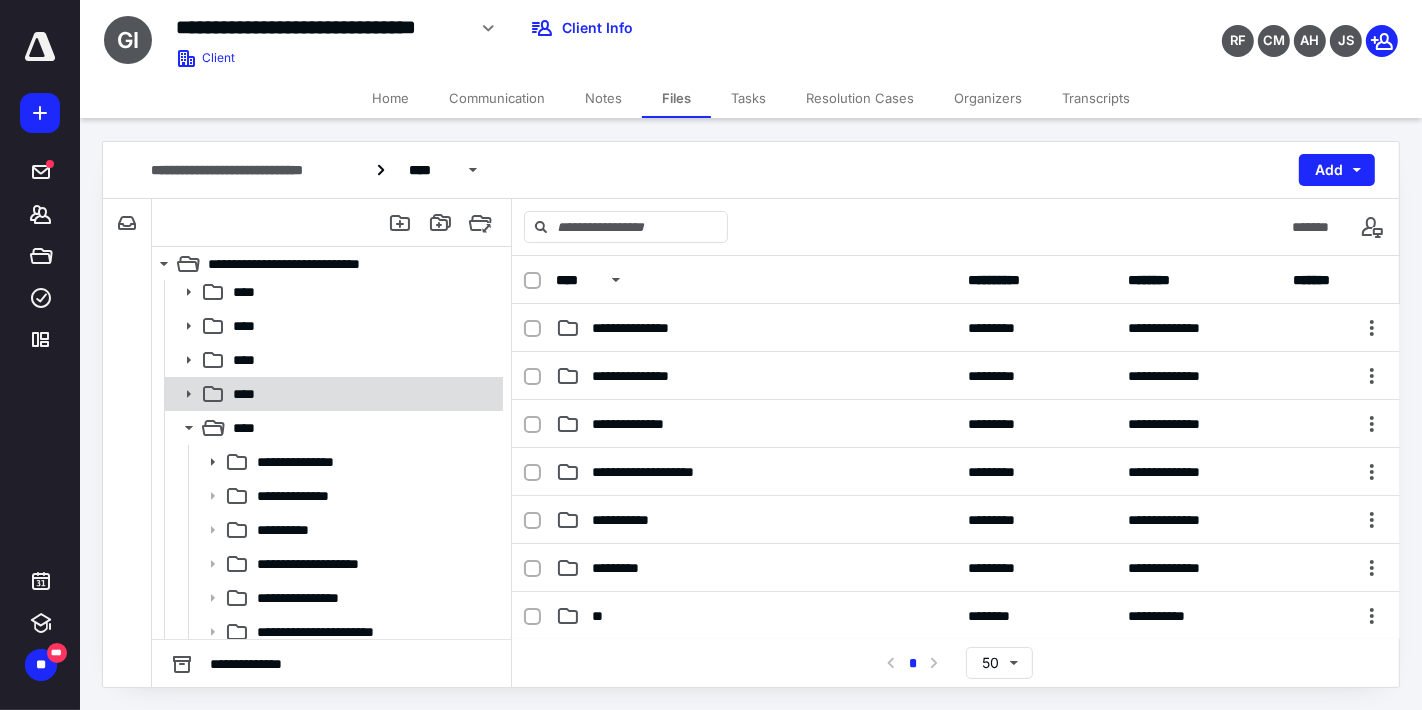 click 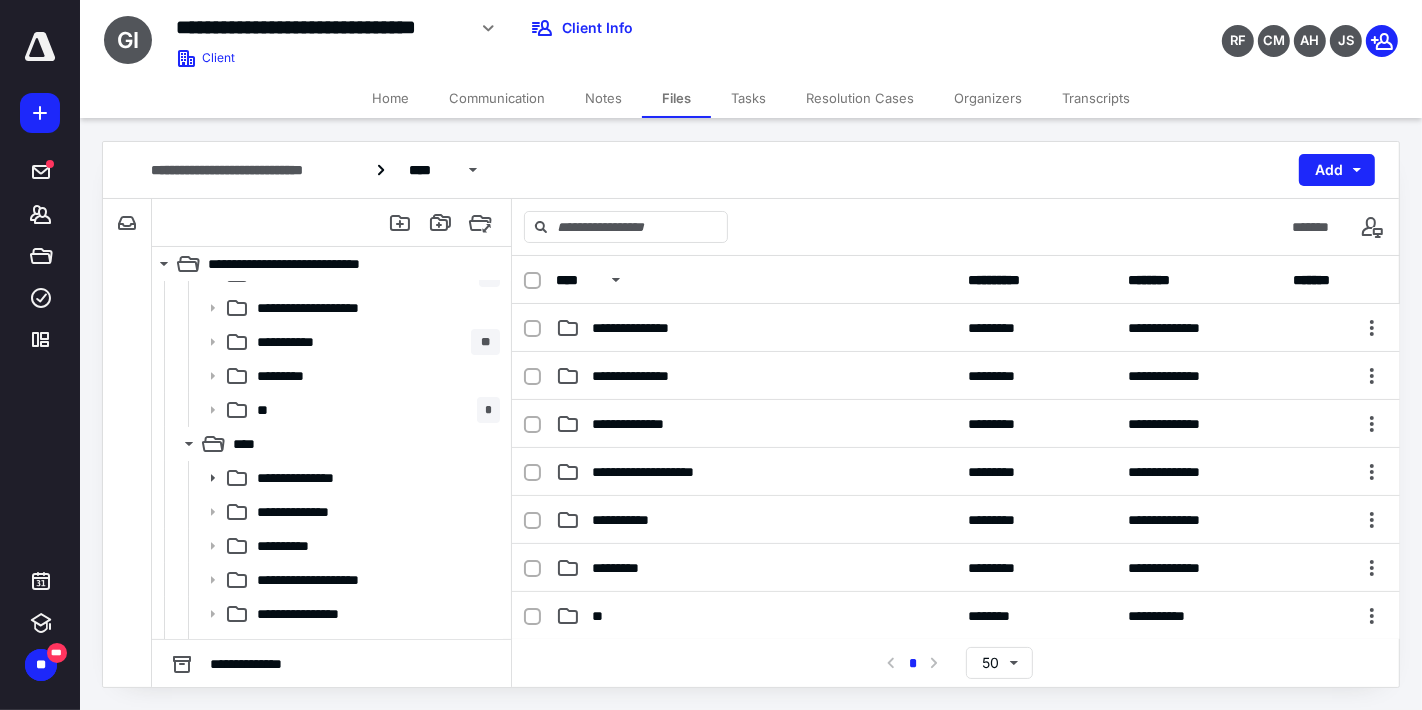 scroll, scrollTop: 74, scrollLeft: 0, axis: vertical 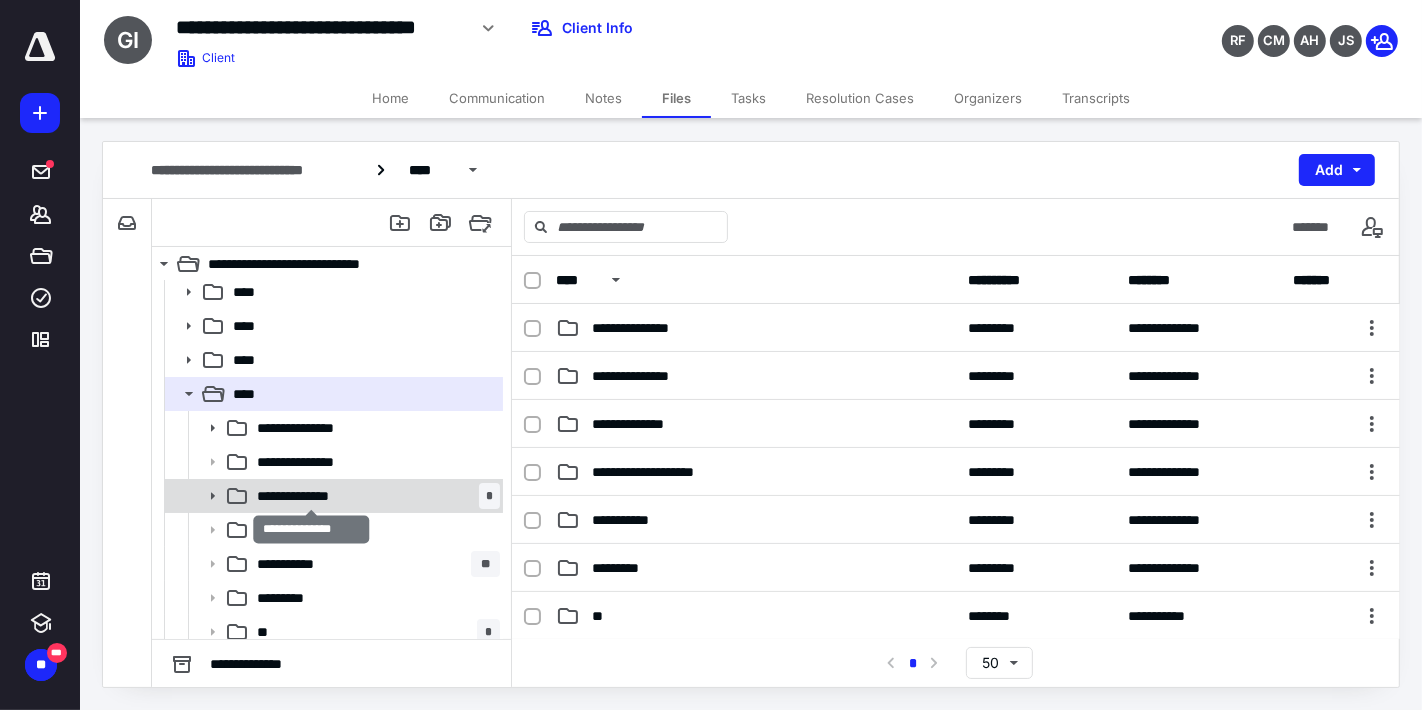 click on "**********" at bounding box center (312, 496) 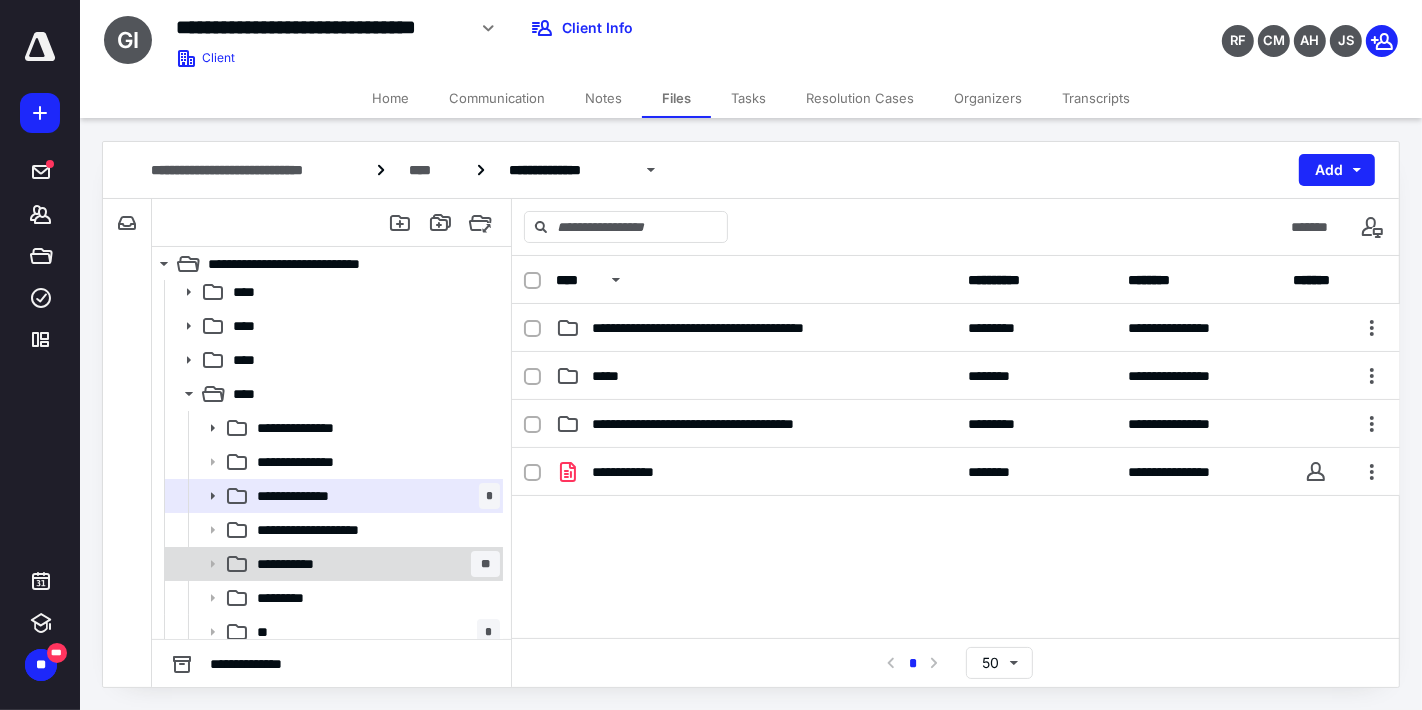 click on "**********" at bounding box center (374, 564) 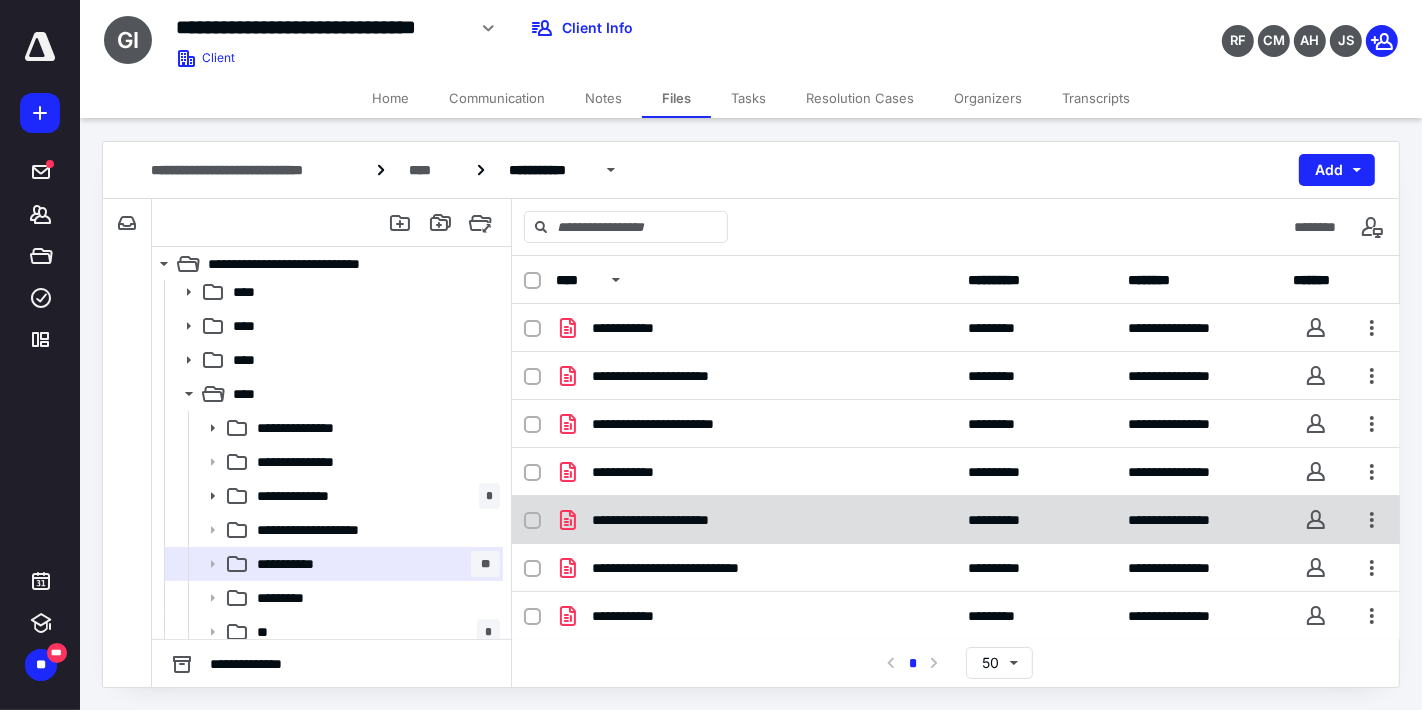 scroll, scrollTop: 332, scrollLeft: 0, axis: vertical 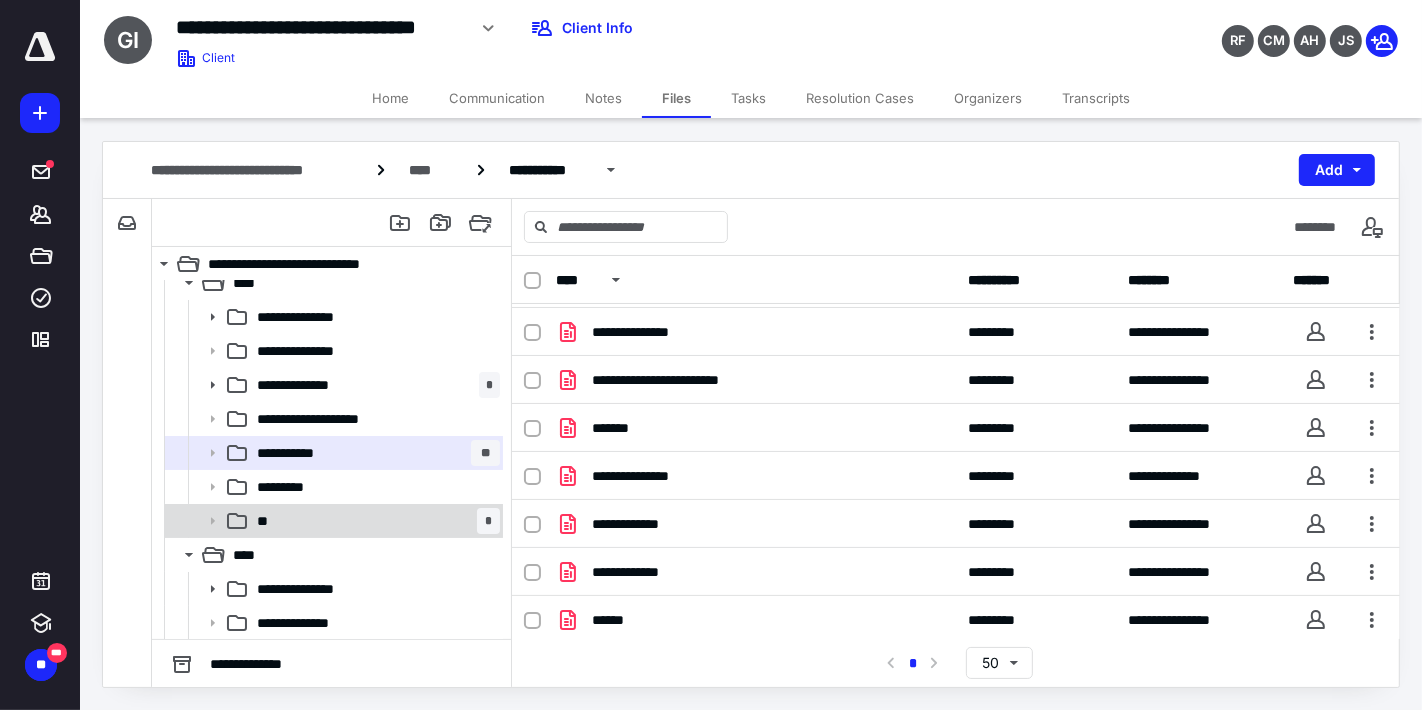 click on "** *" at bounding box center [374, 521] 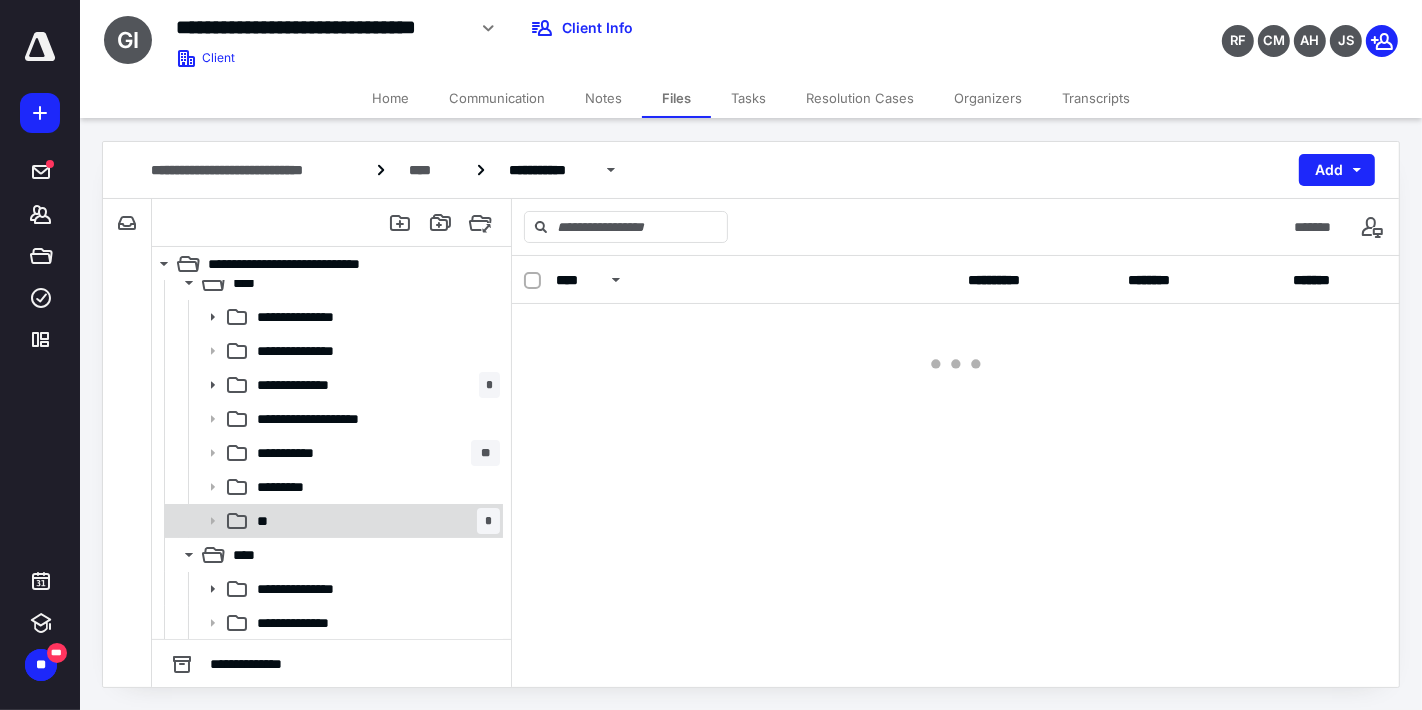 scroll, scrollTop: 0, scrollLeft: 0, axis: both 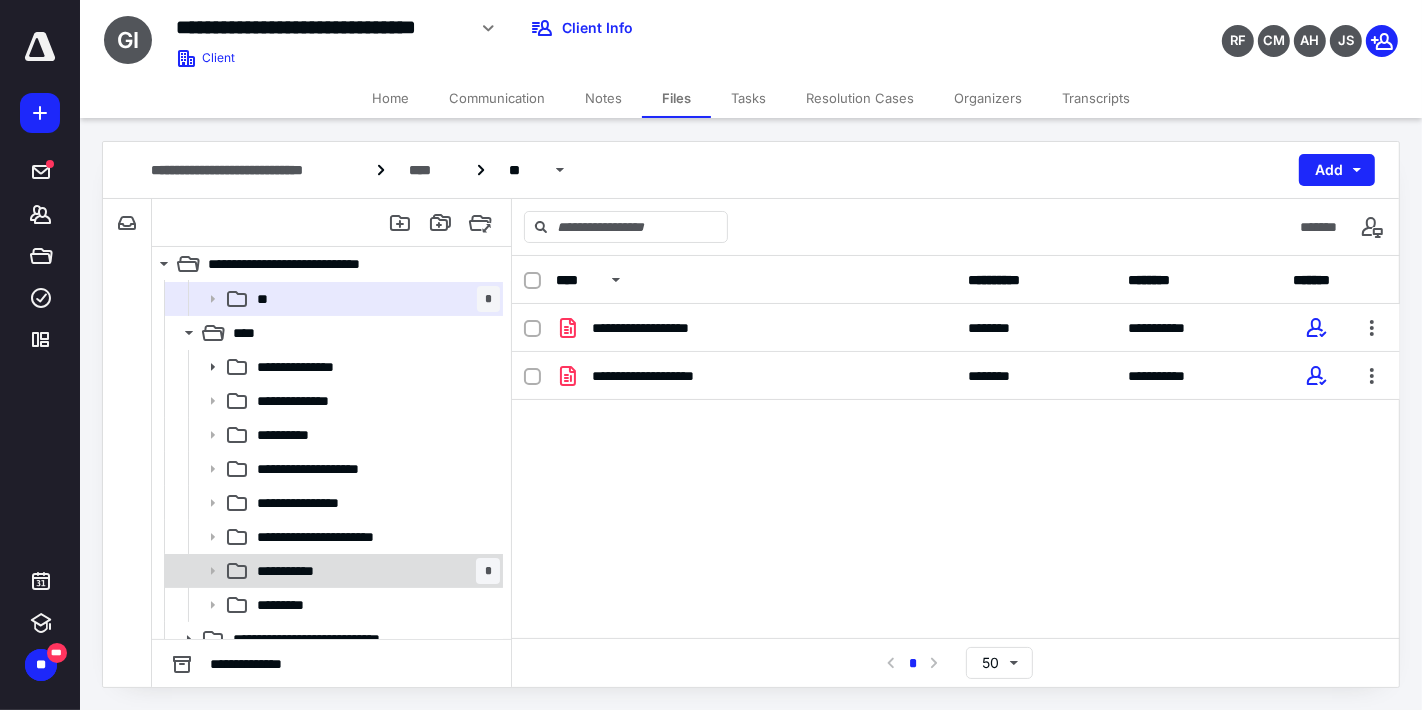click on "**********" at bounding box center (374, 571) 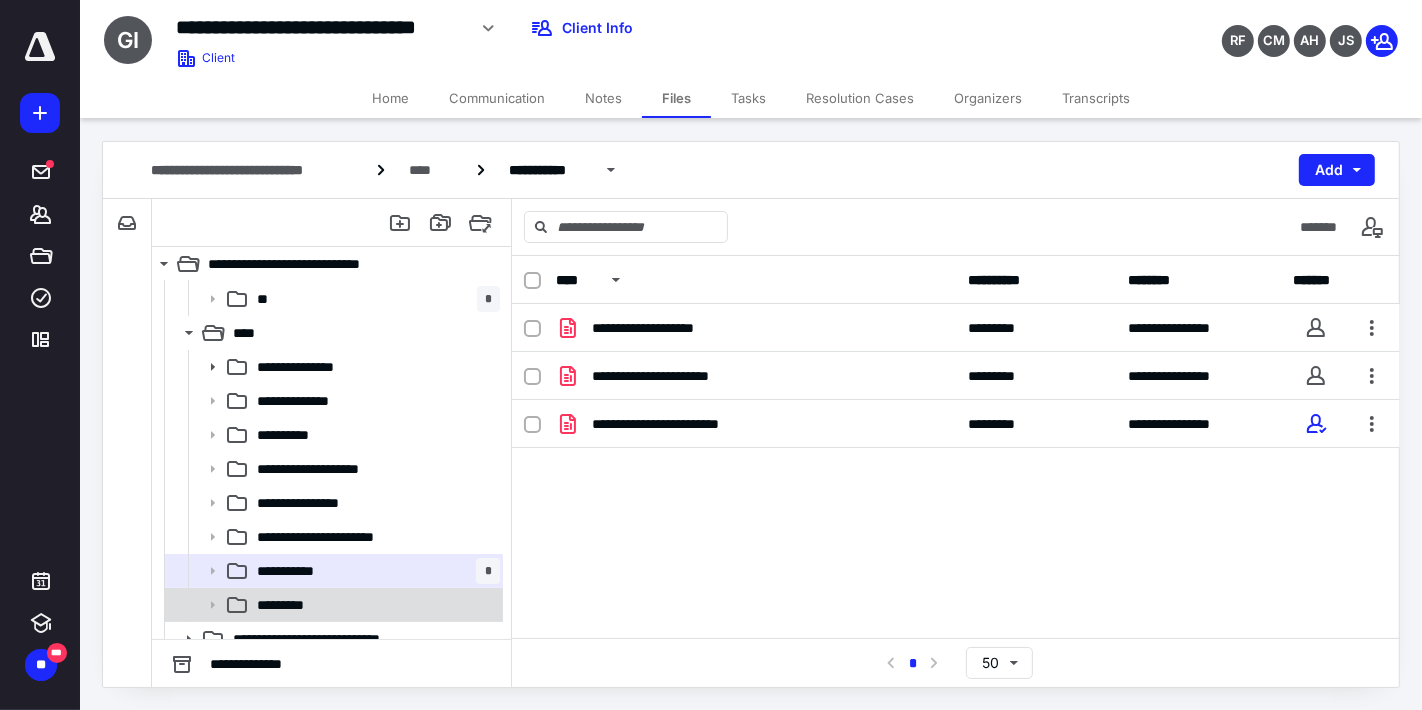 scroll, scrollTop: 422, scrollLeft: 0, axis: vertical 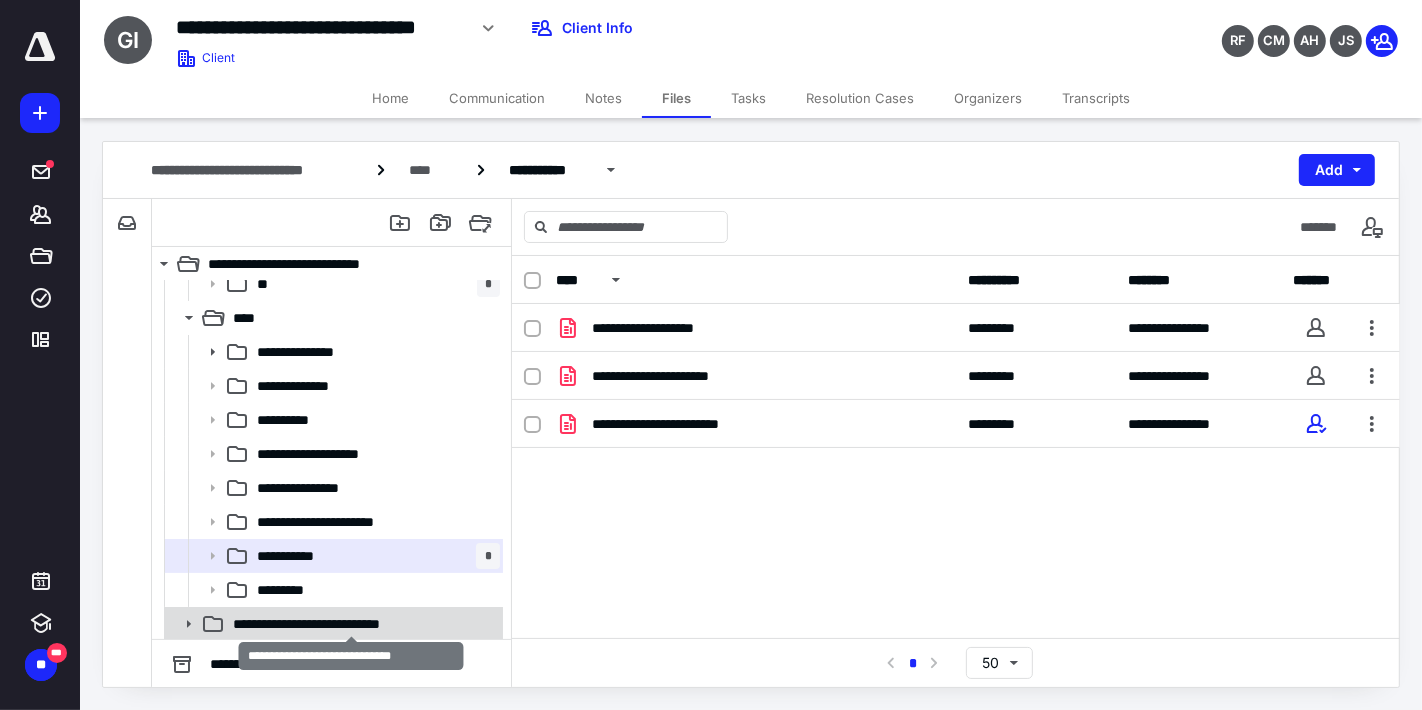 click on "**********" at bounding box center (352, 624) 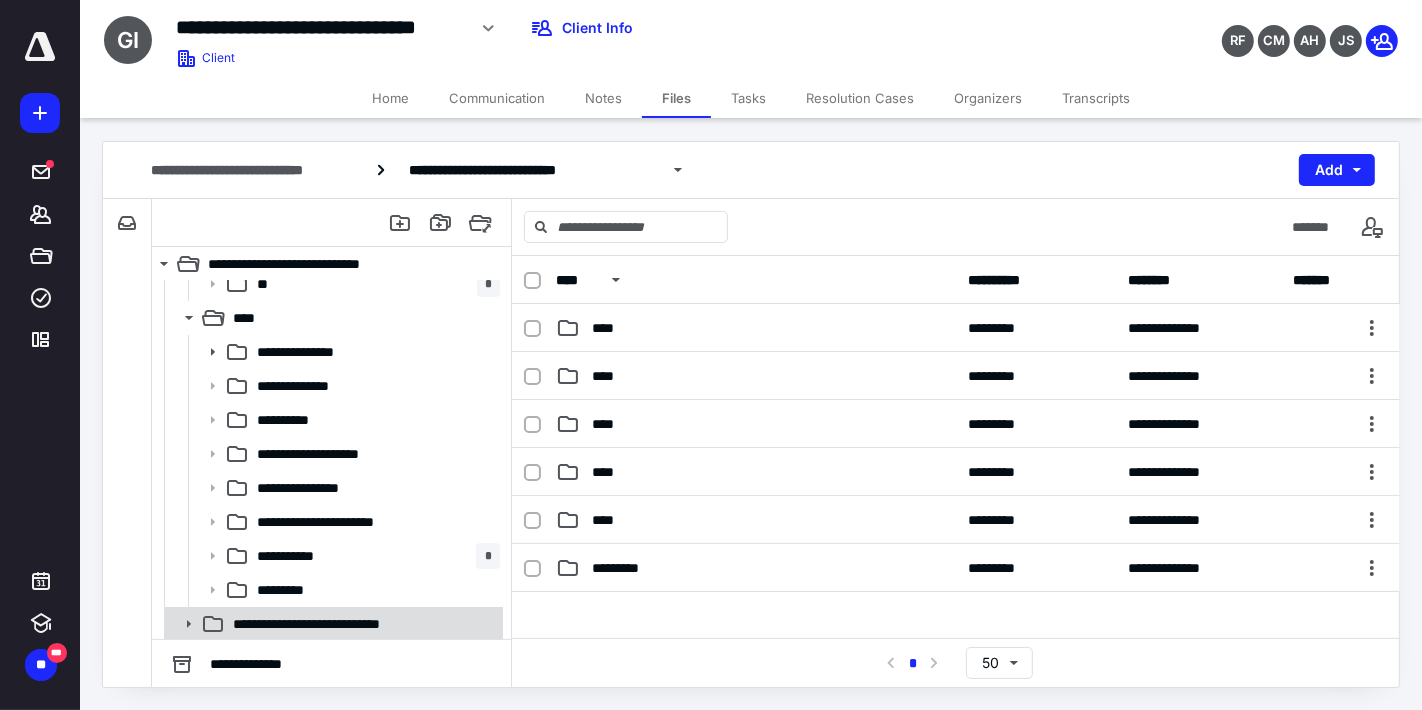click 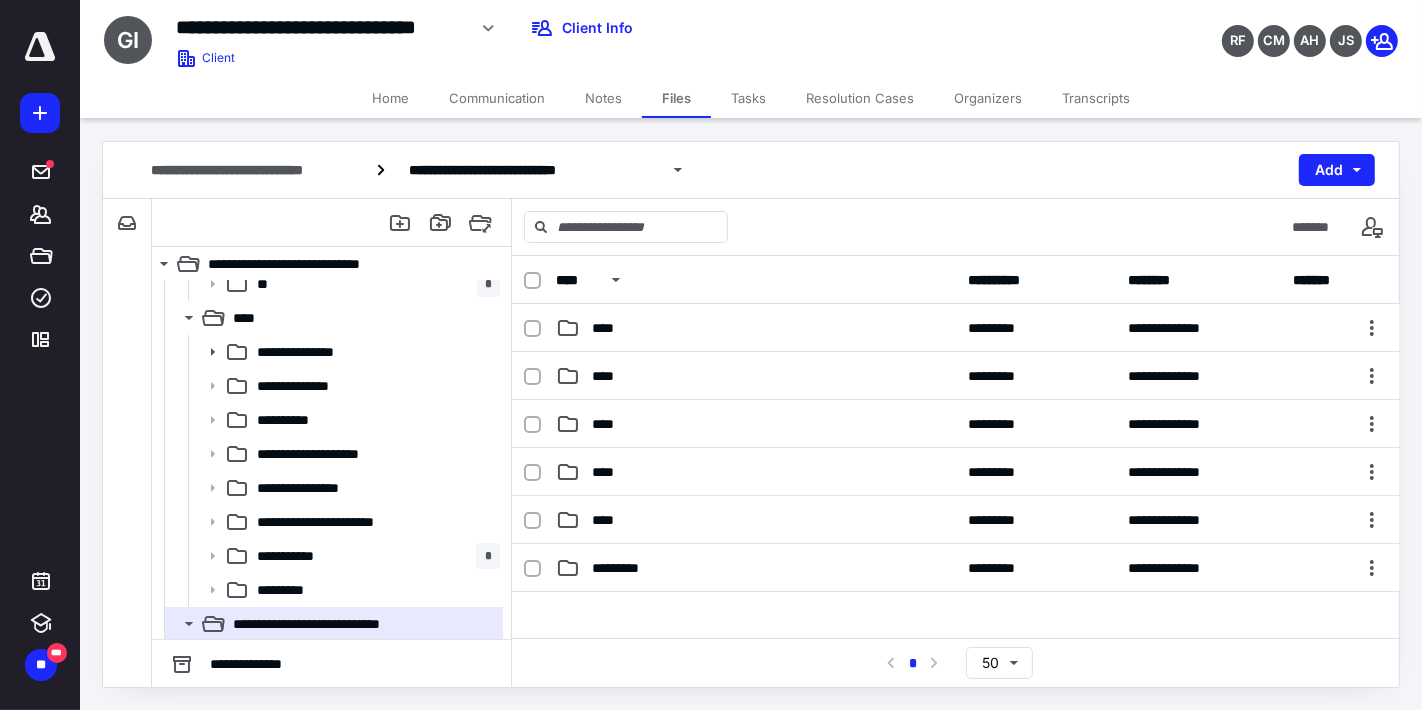 scroll, scrollTop: 627, scrollLeft: 0, axis: vertical 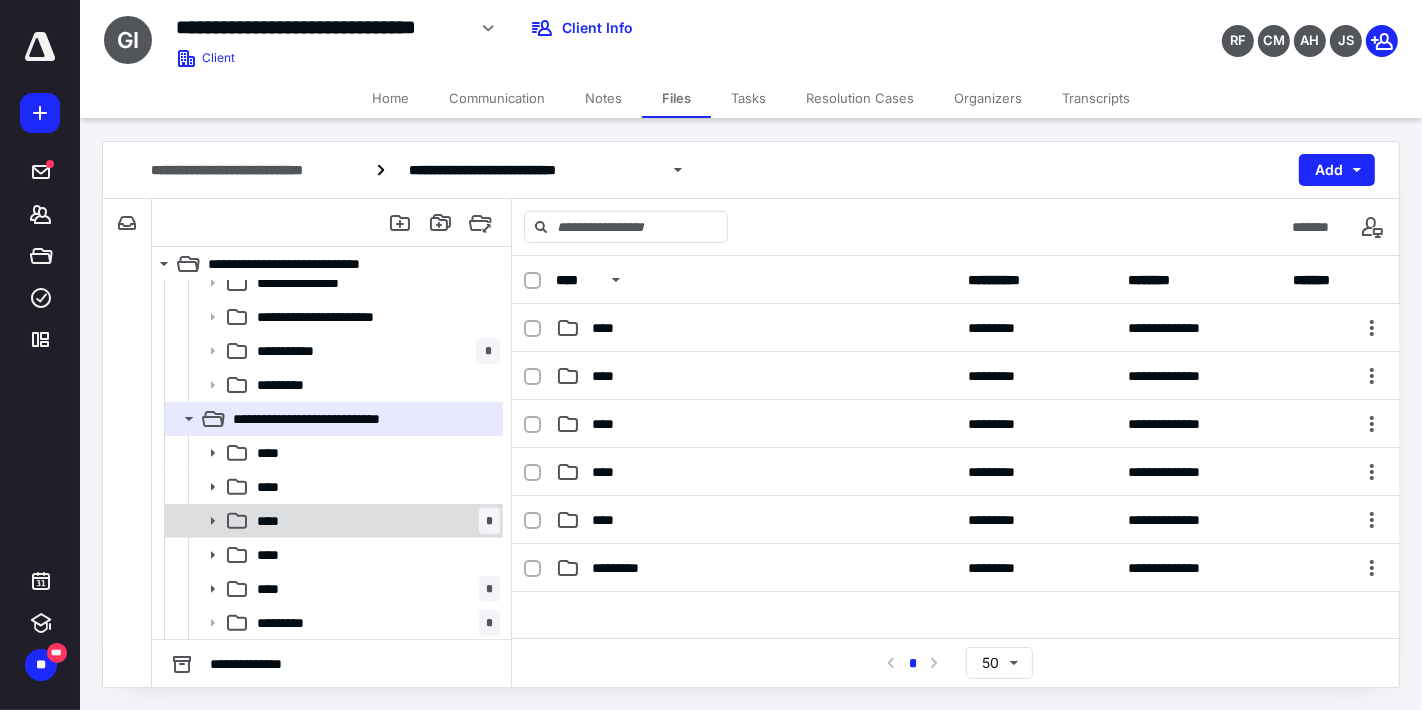 click on "**** *" at bounding box center [374, 521] 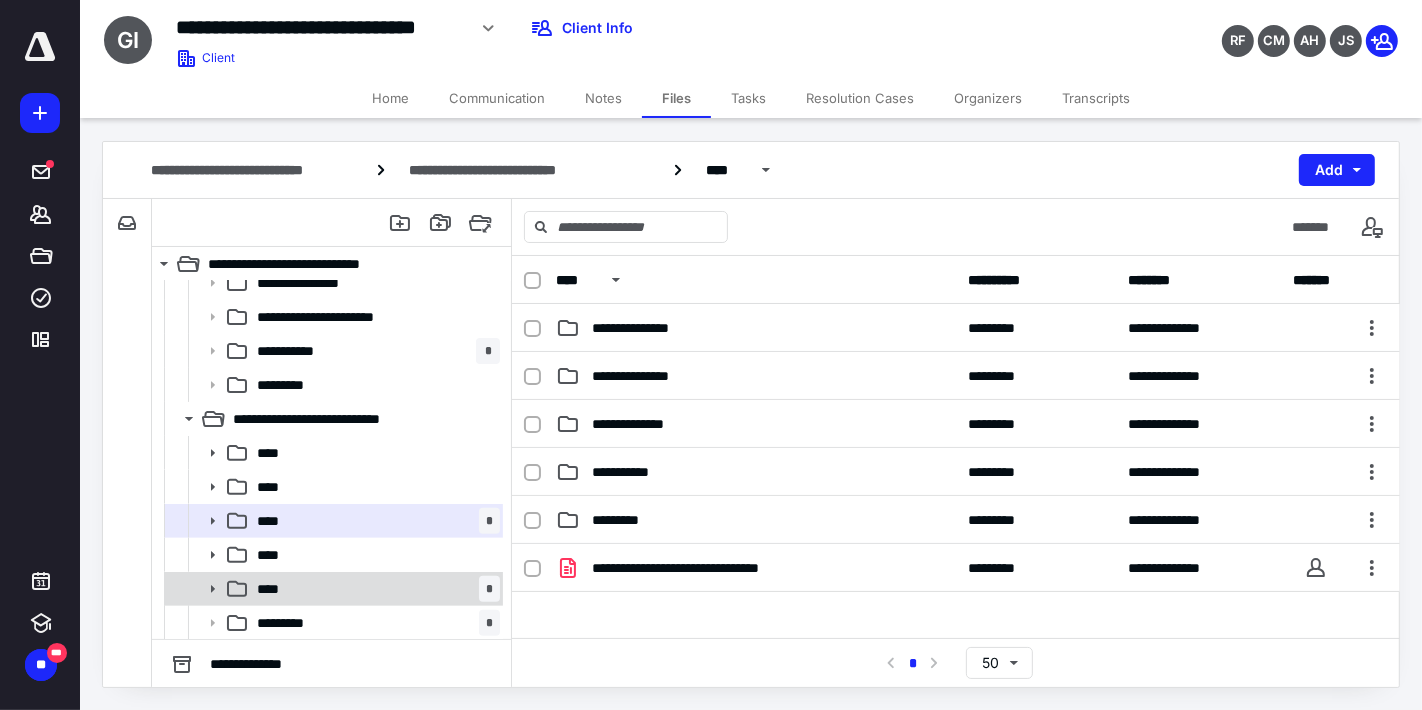 click on "**** *" at bounding box center (374, 589) 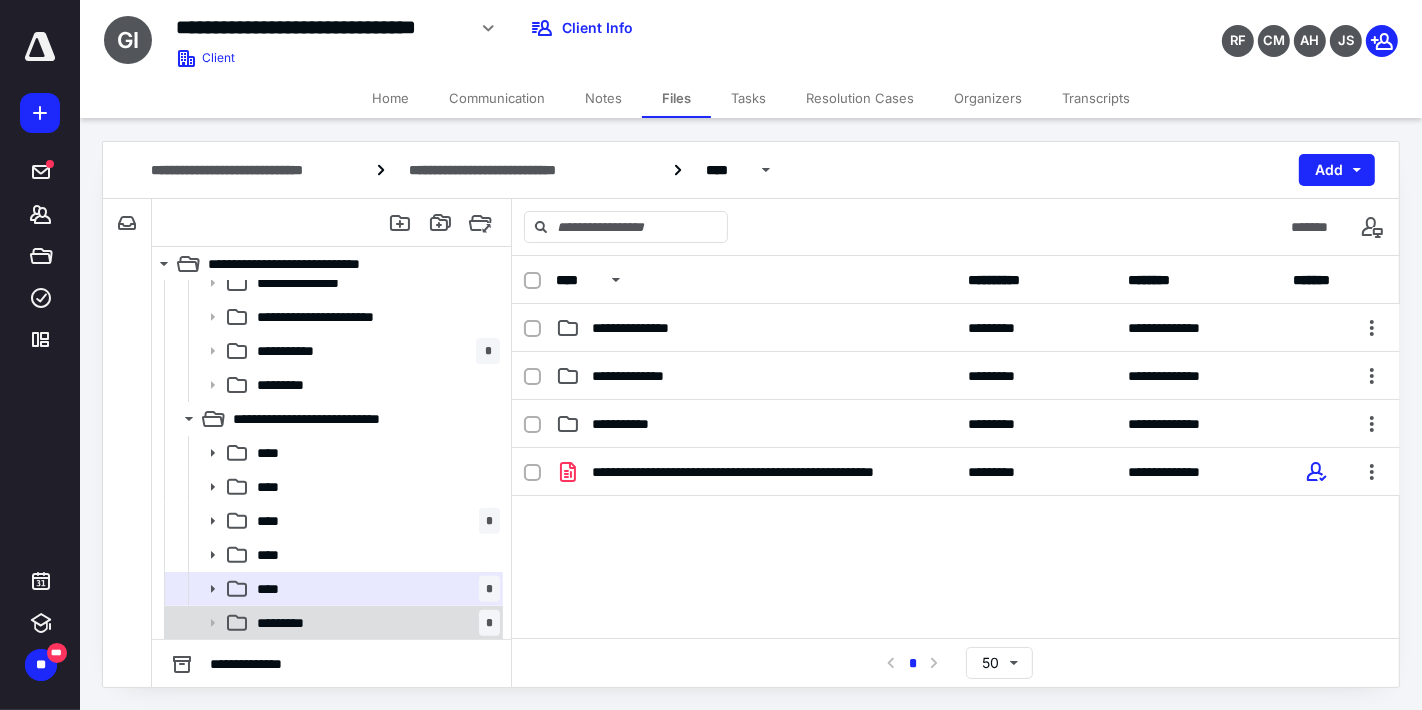 click on "********* *" at bounding box center [374, 623] 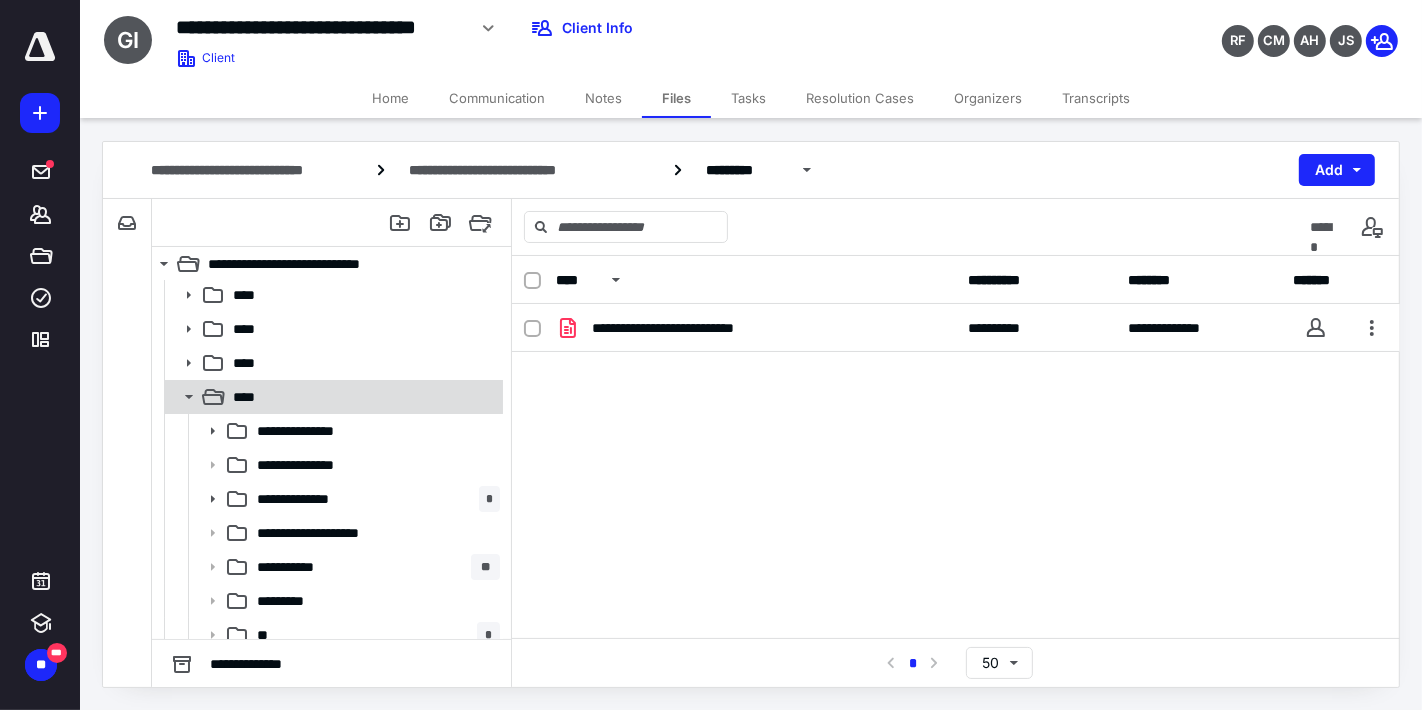 scroll, scrollTop: 0, scrollLeft: 0, axis: both 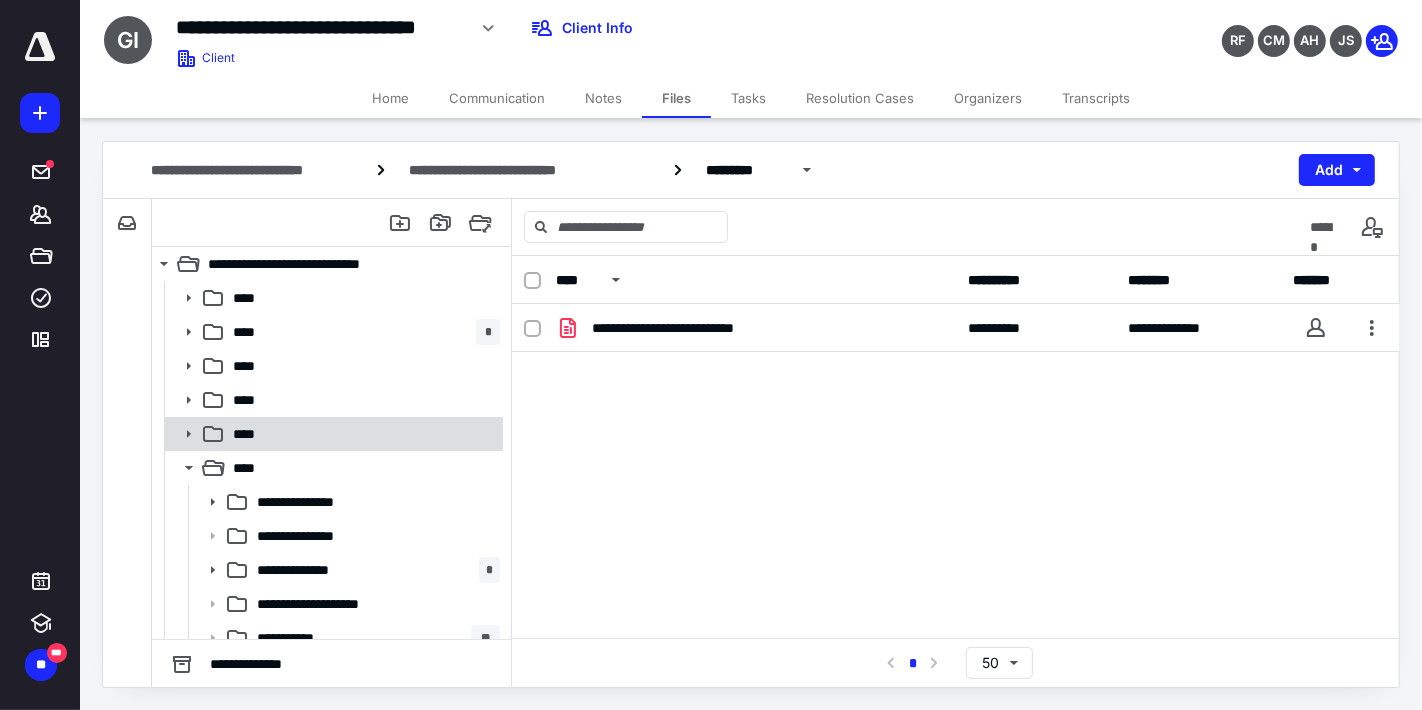 click 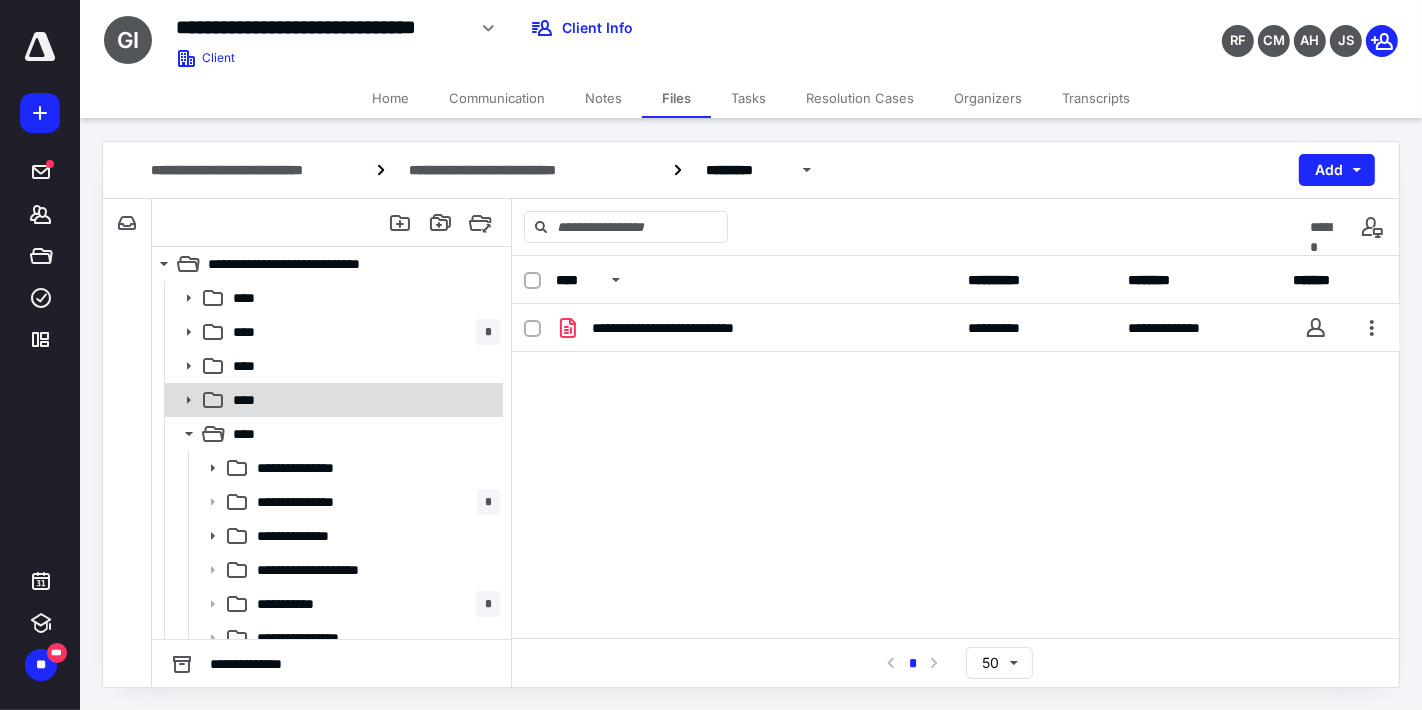 click 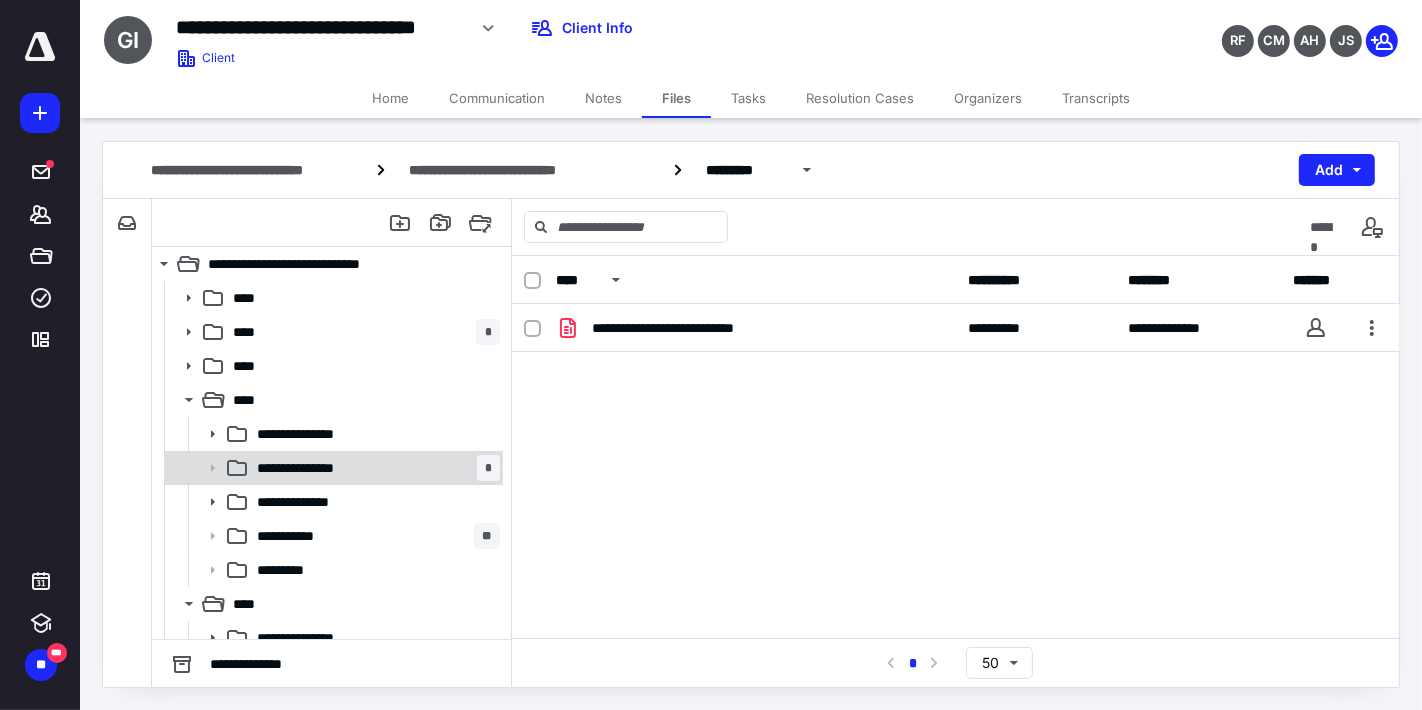 click on "**********" at bounding box center [310, 468] 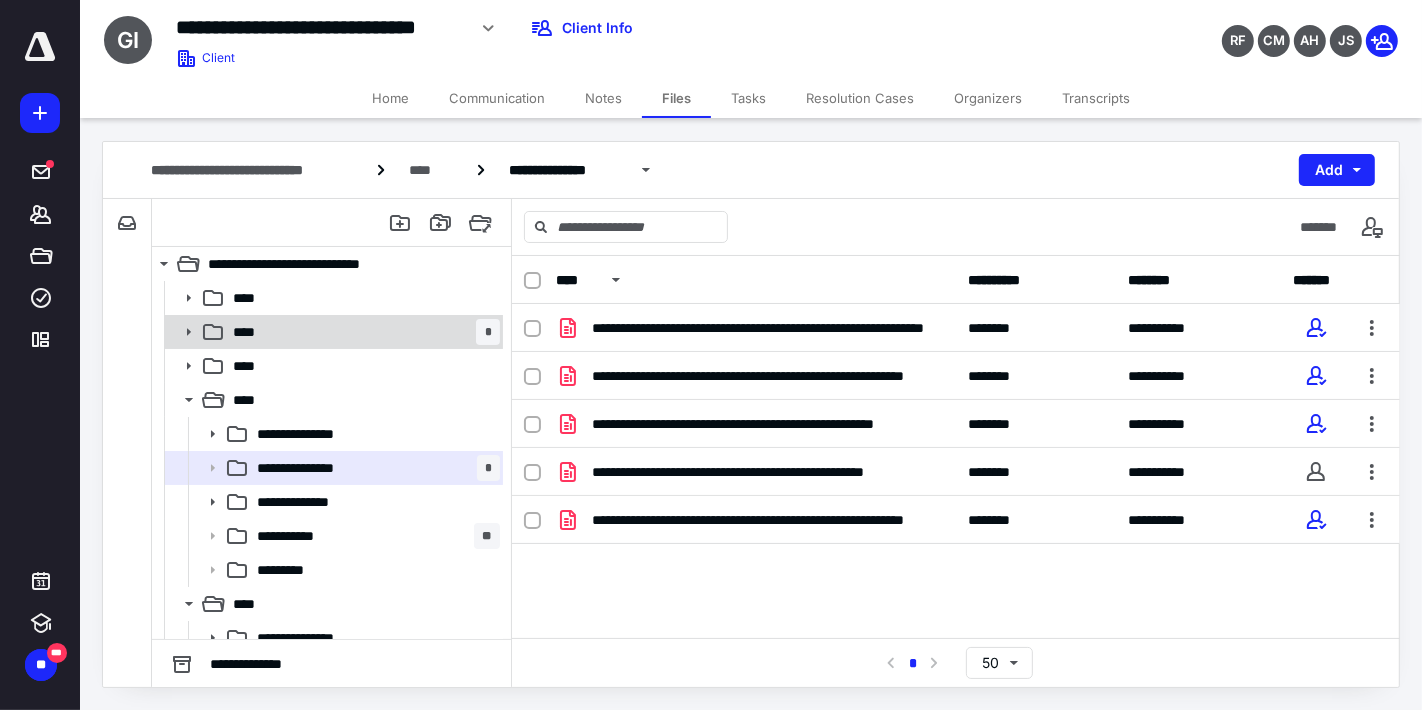 click 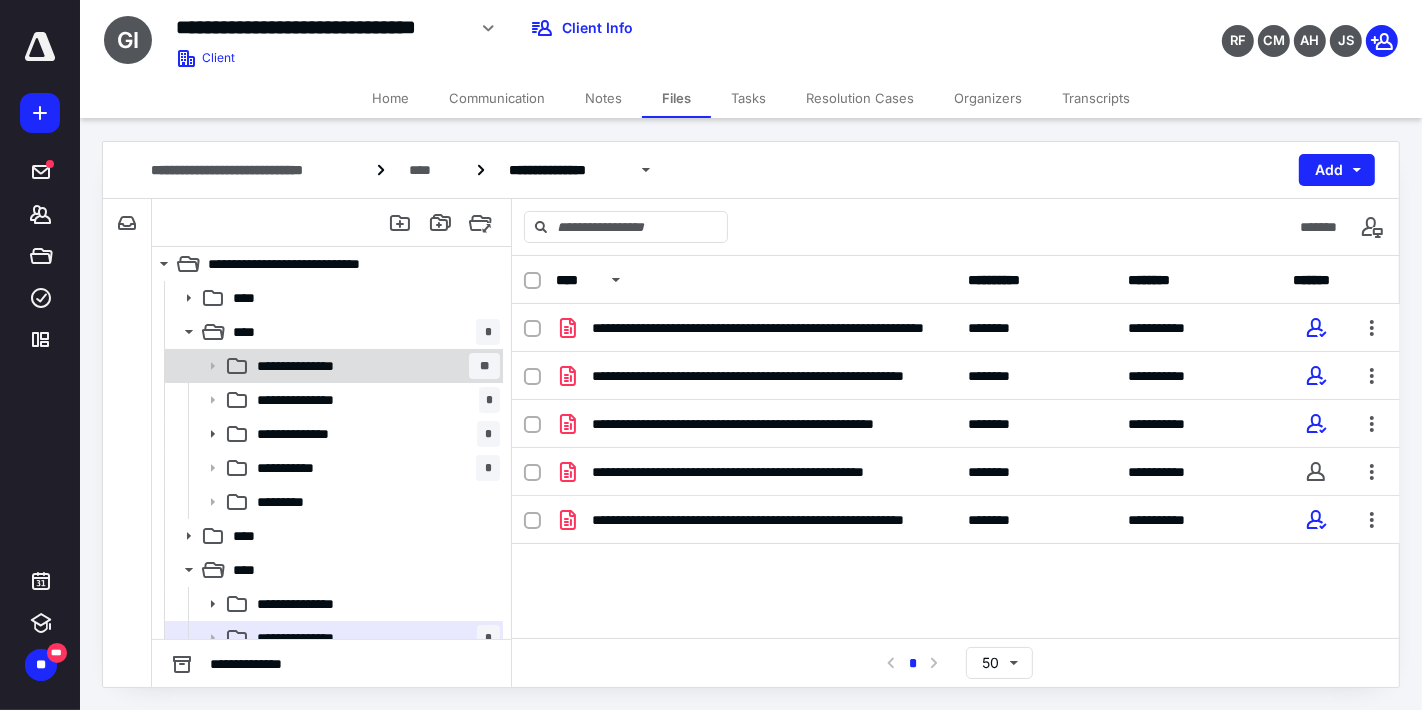 click on "**********" at bounding box center (374, 366) 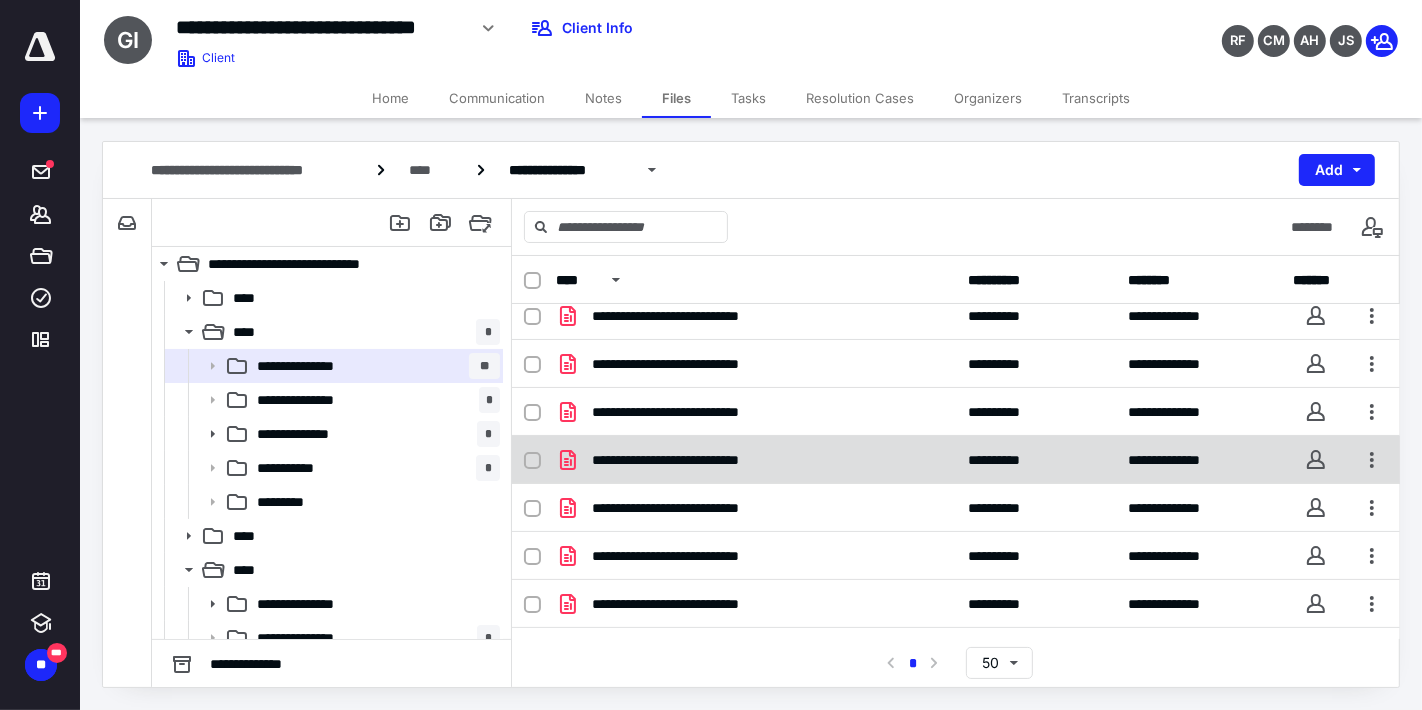 scroll, scrollTop: 777, scrollLeft: 0, axis: vertical 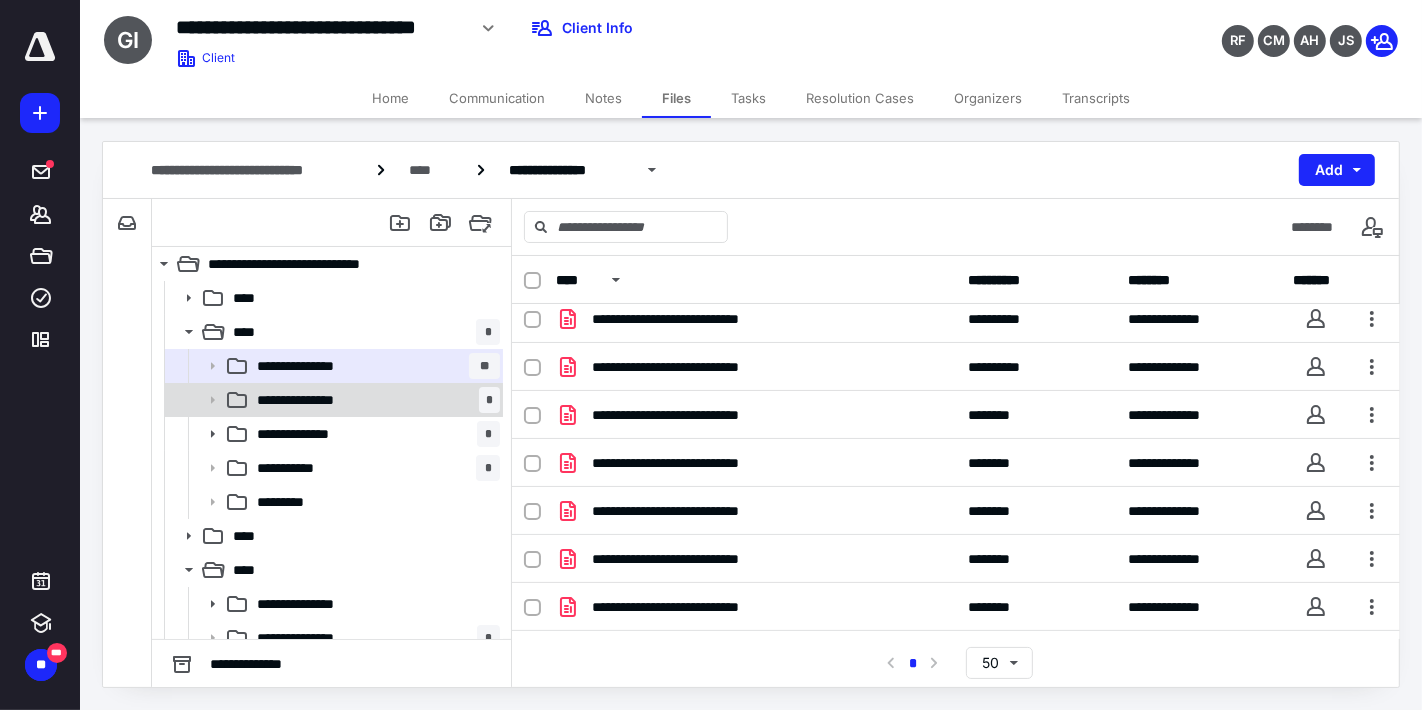 click on "**********" at bounding box center [310, 400] 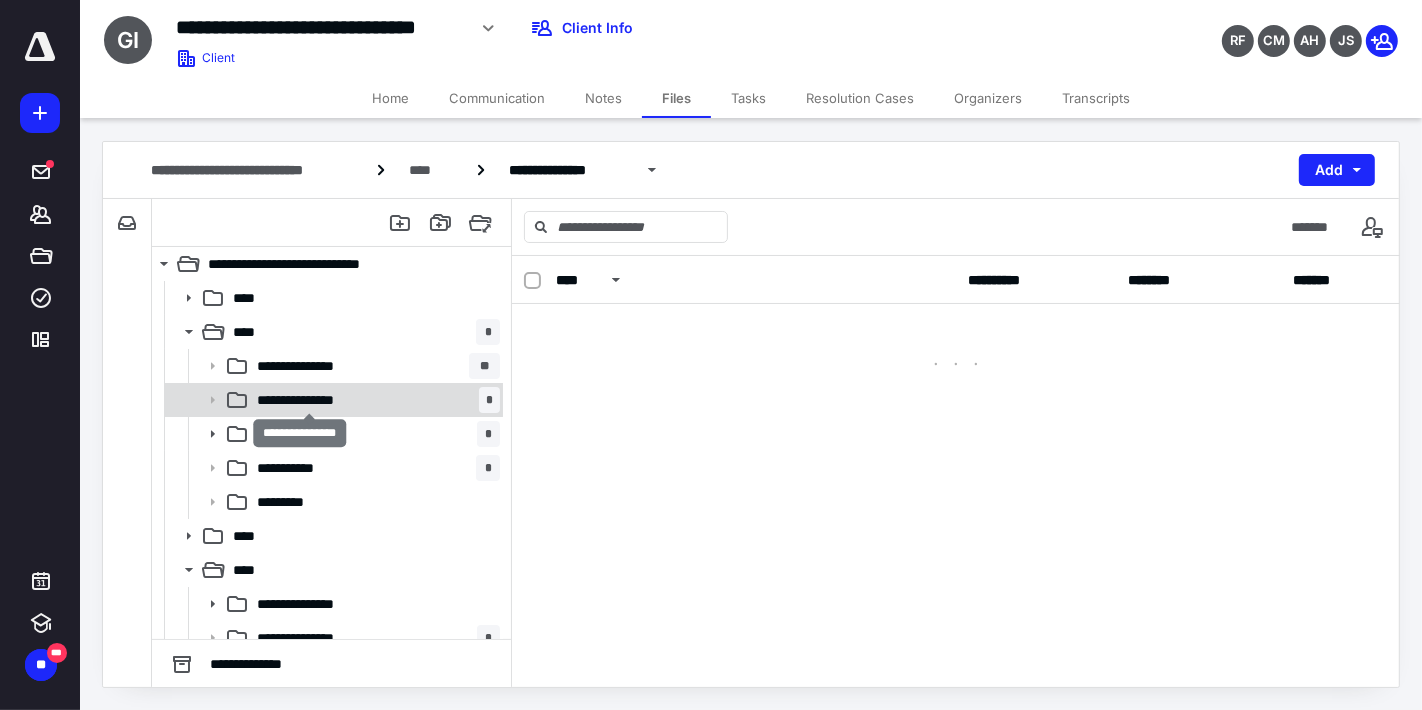 scroll, scrollTop: 0, scrollLeft: 0, axis: both 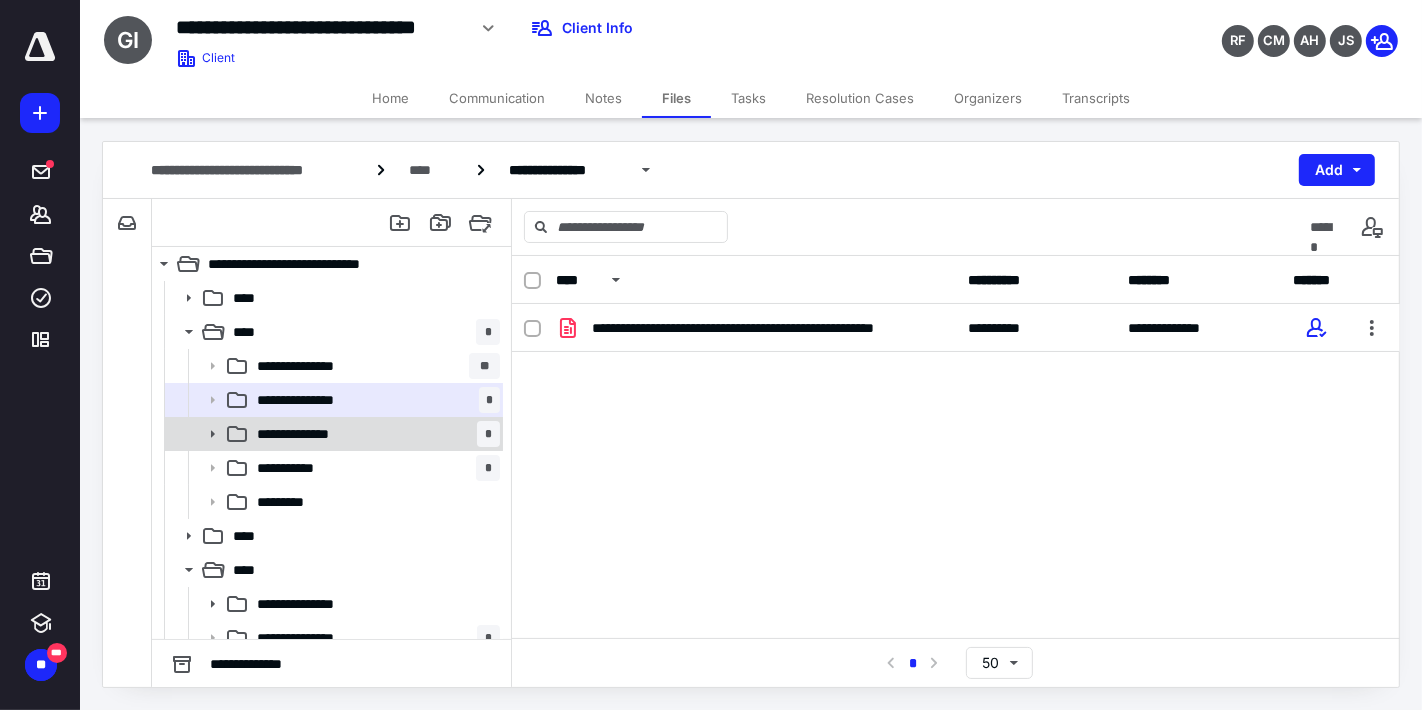 click on "**********" at bounding box center [374, 434] 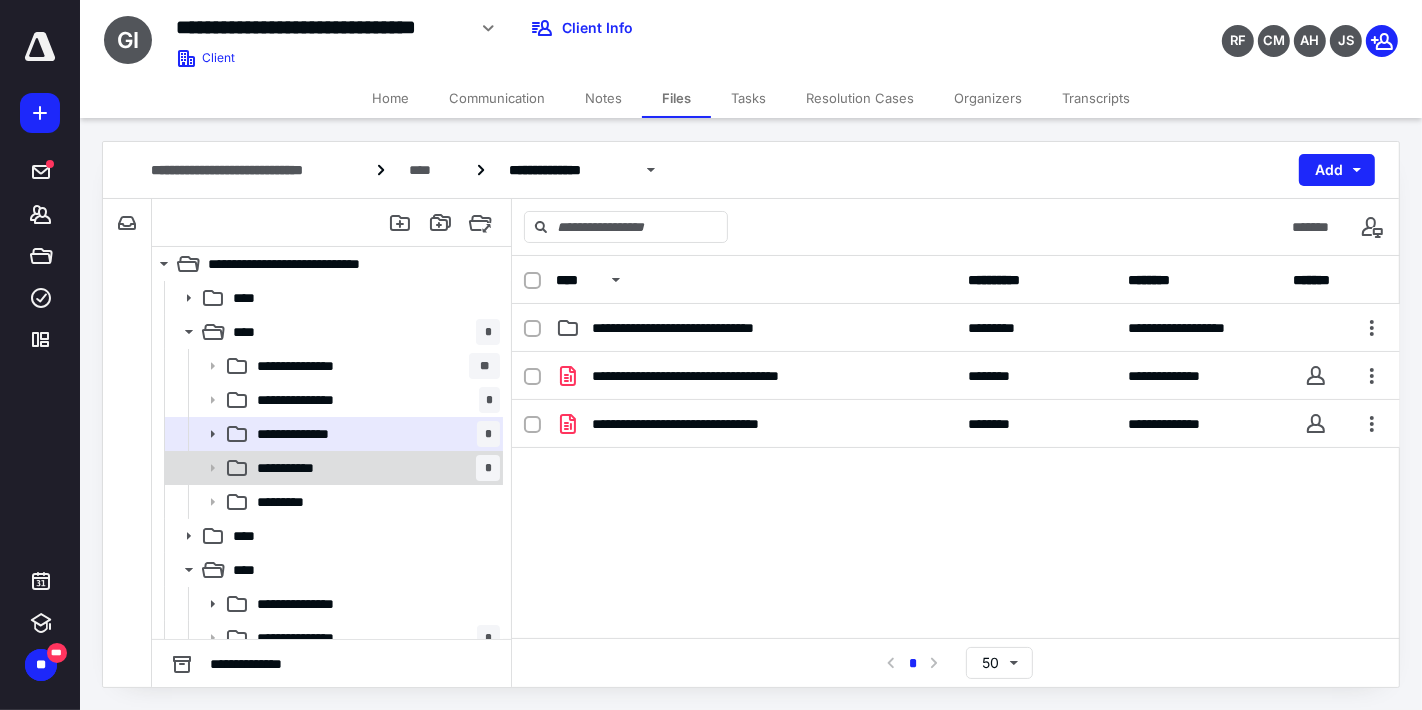 click on "**********" at bounding box center (374, 468) 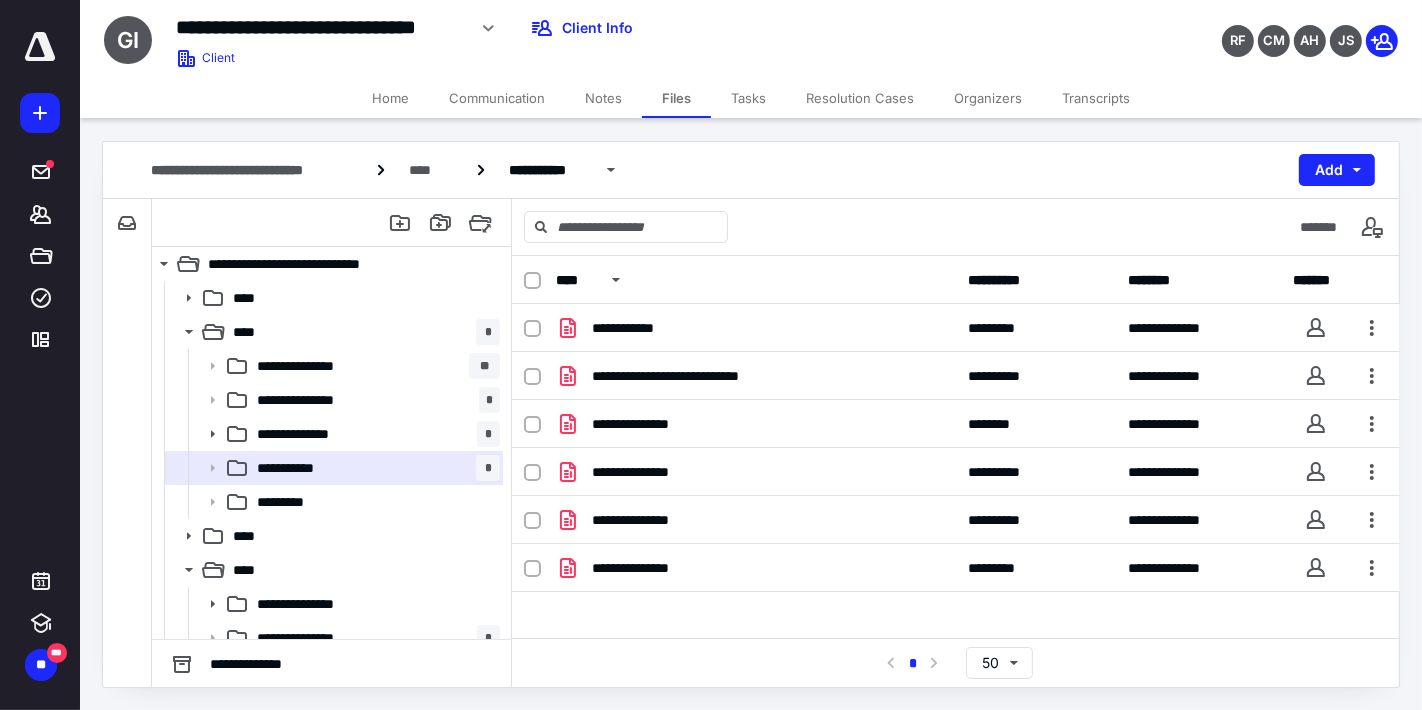 drag, startPoint x: 874, startPoint y: 167, endPoint x: 895, endPoint y: 44, distance: 124.77981 